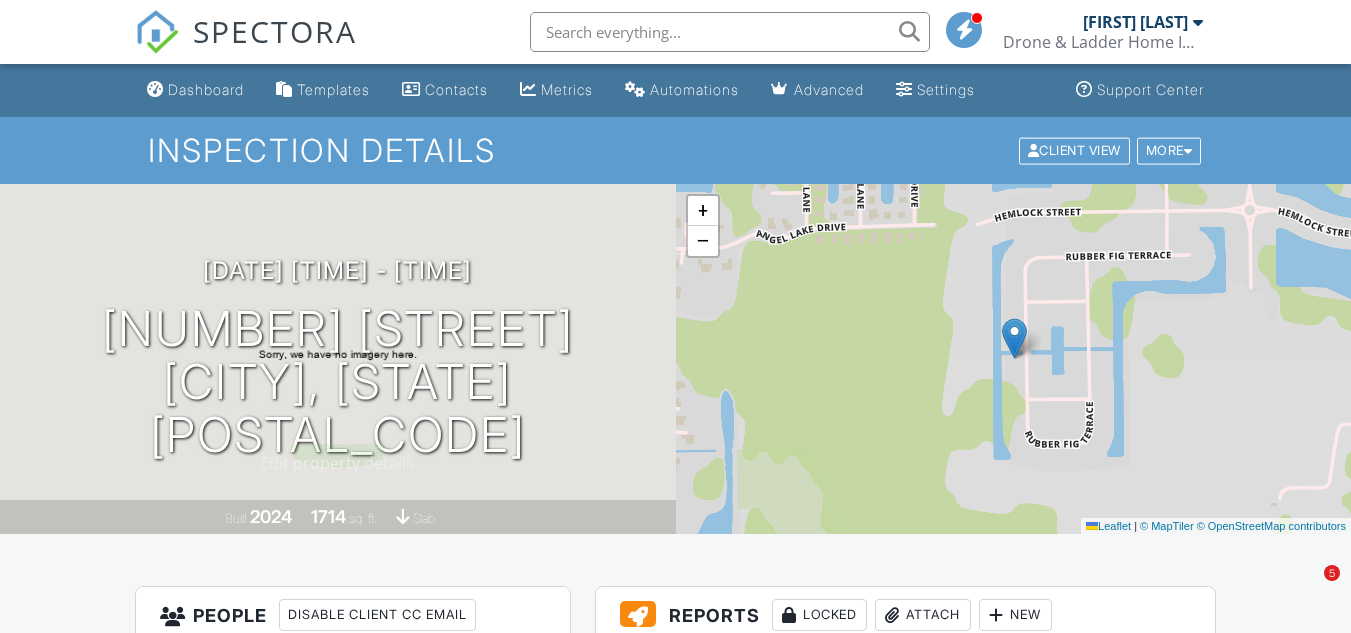 scroll, scrollTop: 0, scrollLeft: 0, axis: both 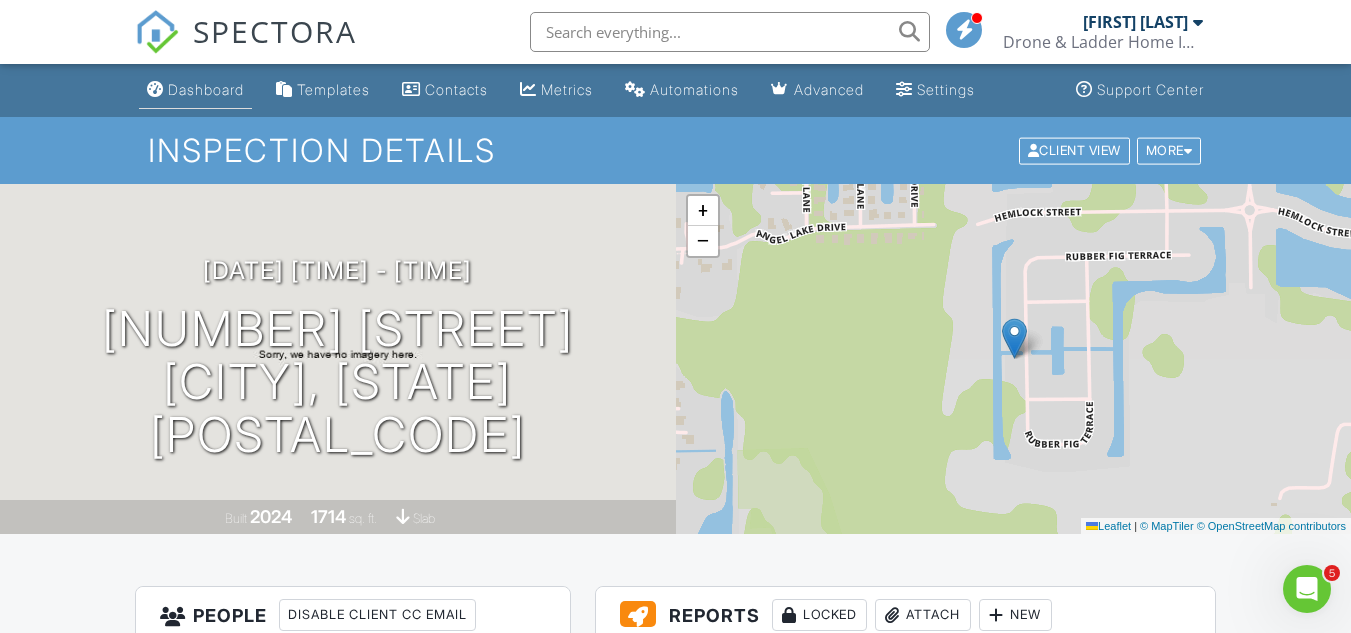 click on "Dashboard" at bounding box center [206, 89] 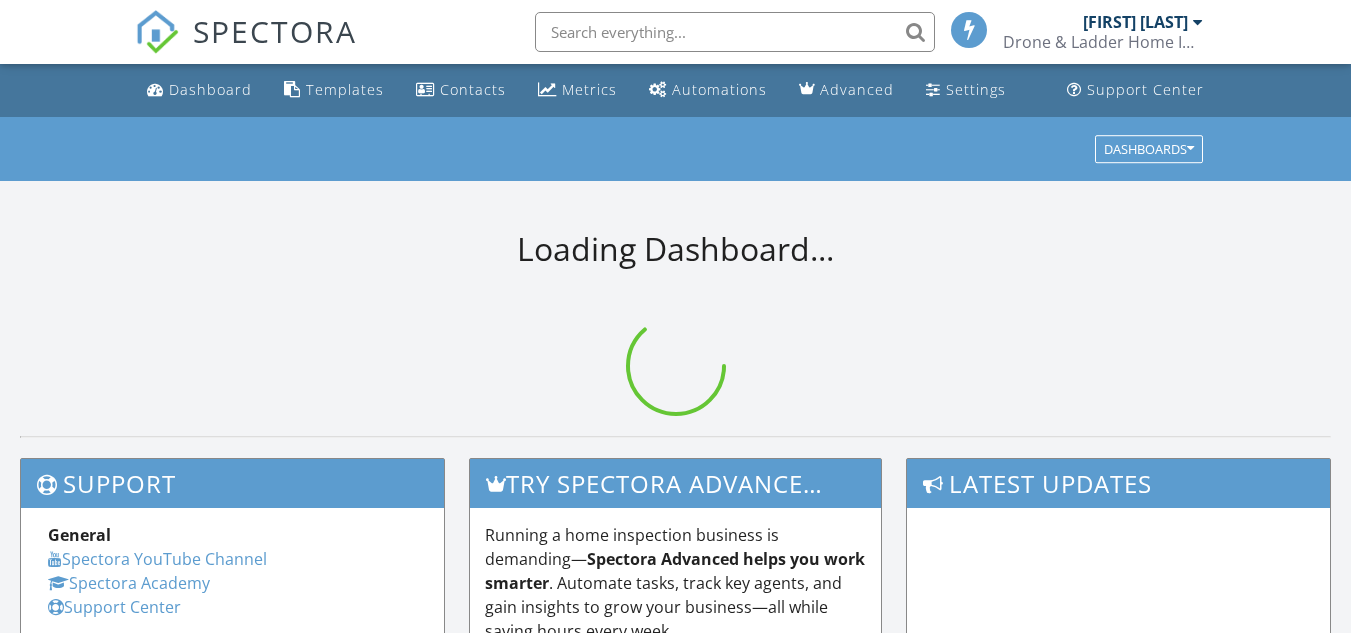 scroll, scrollTop: 0, scrollLeft: 0, axis: both 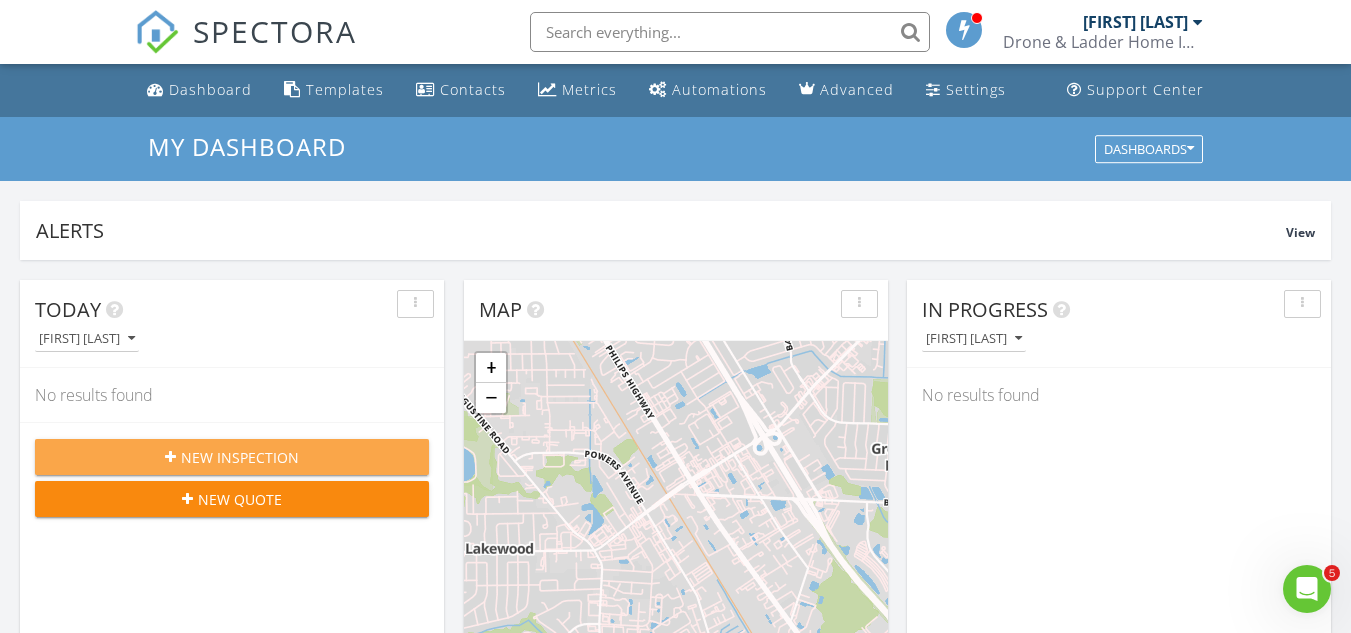 click on "New Inspection" at bounding box center (240, 457) 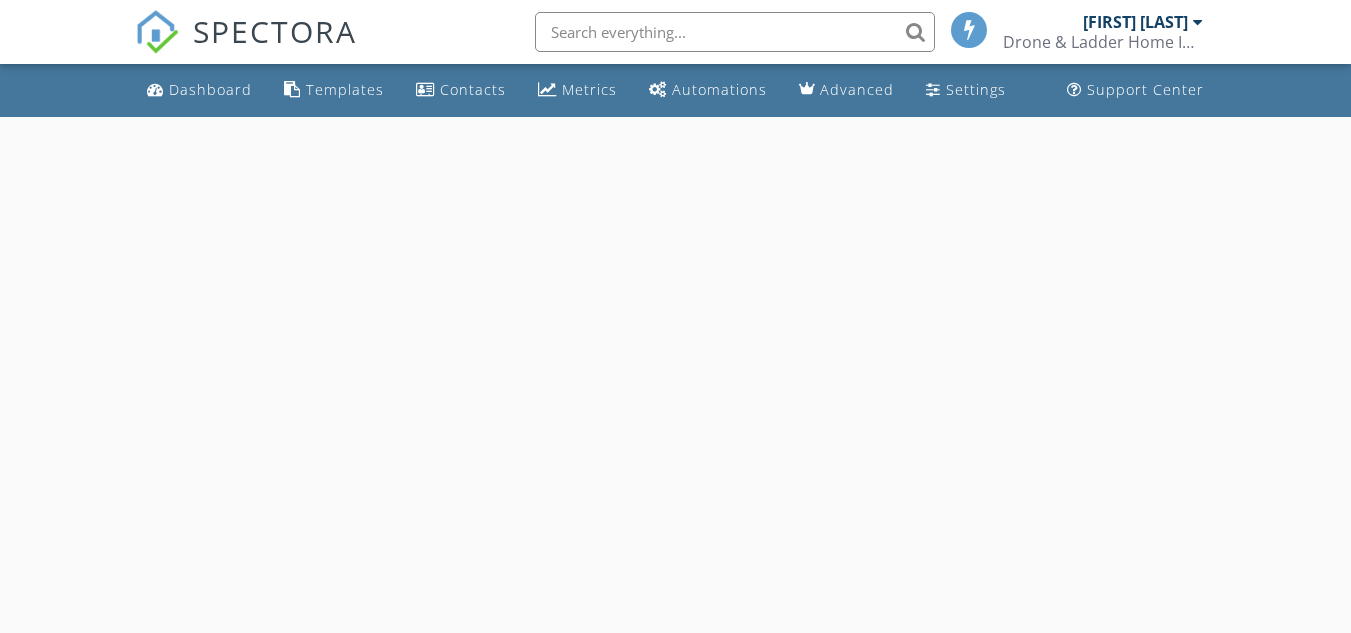 scroll, scrollTop: 0, scrollLeft: 0, axis: both 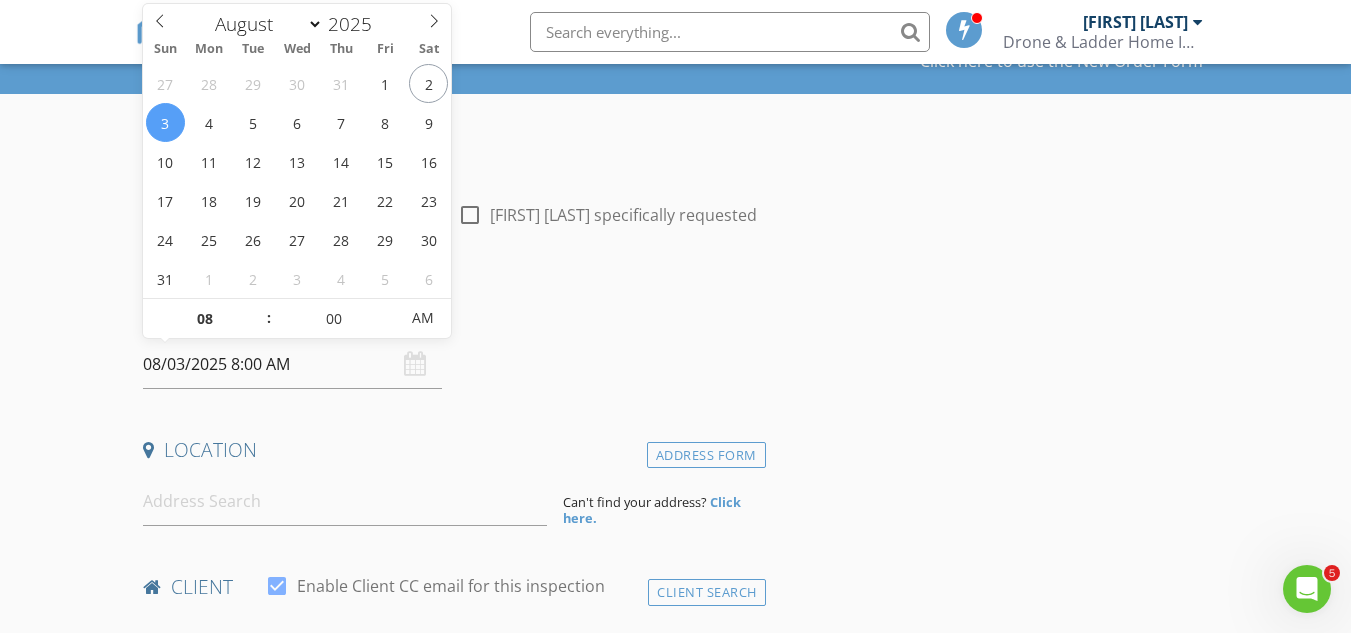 click on "08/03/2025 8:00 AM" at bounding box center [292, 364] 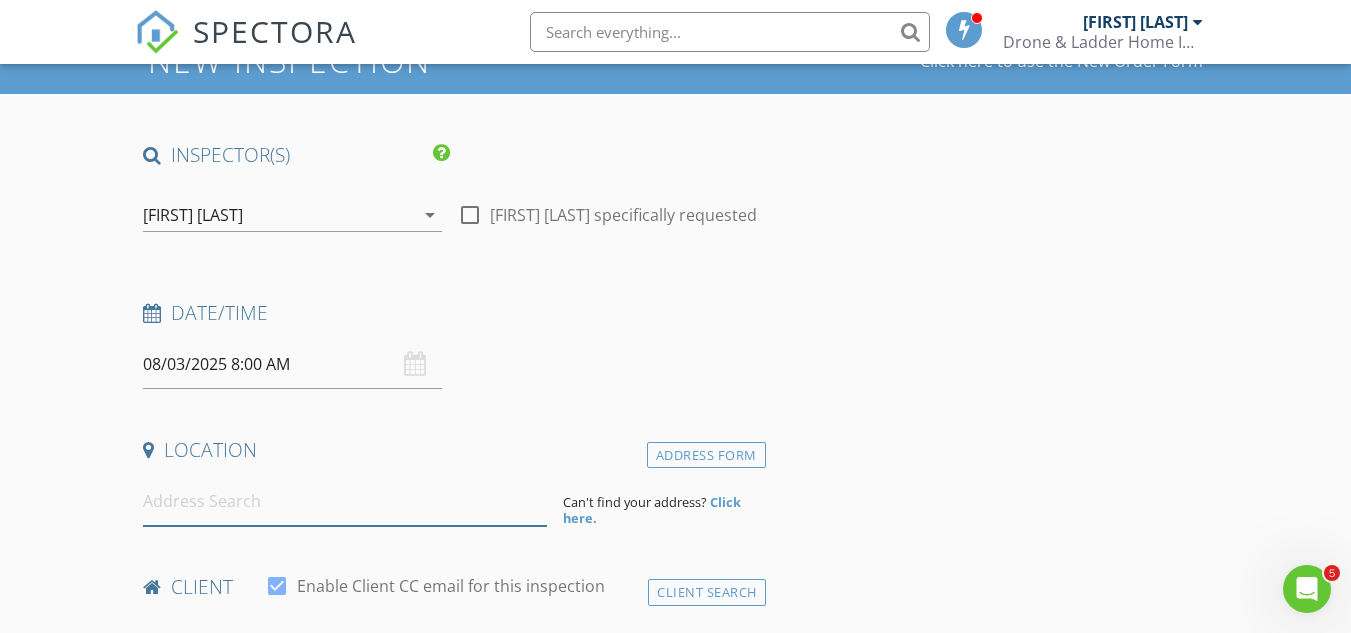 click at bounding box center [345, 501] 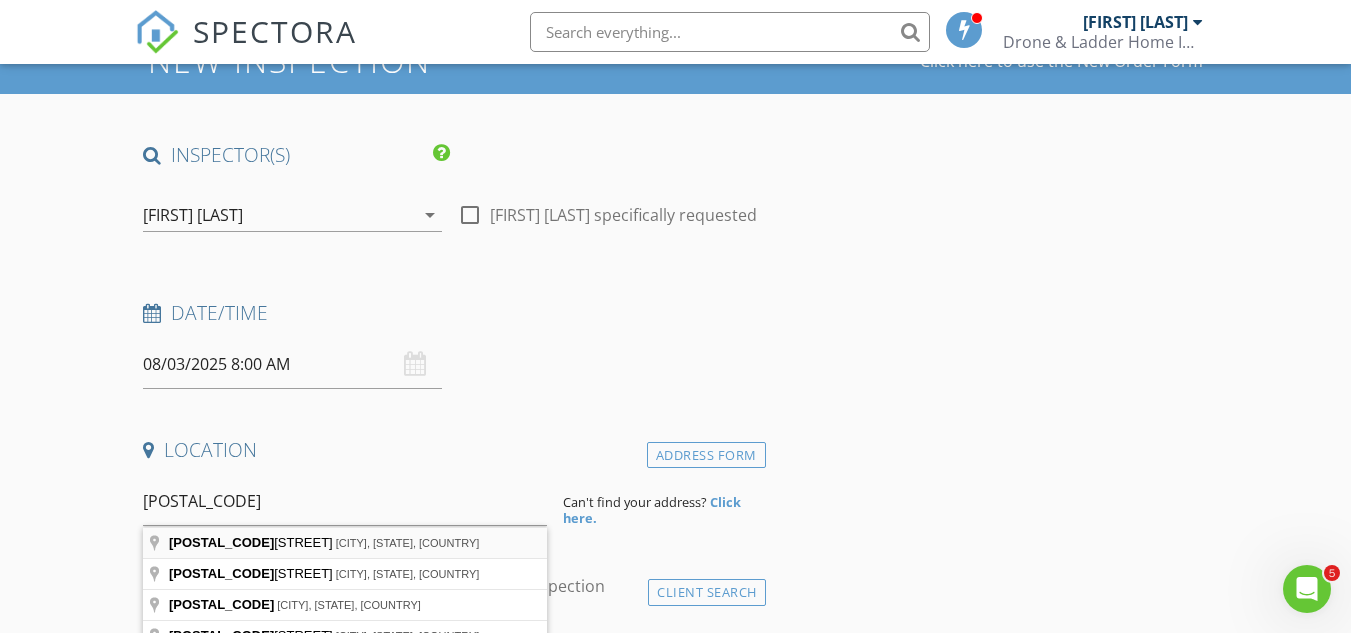type on "[NUMBER] [STREET], [CITY], [STATE], [COUNTRY]" 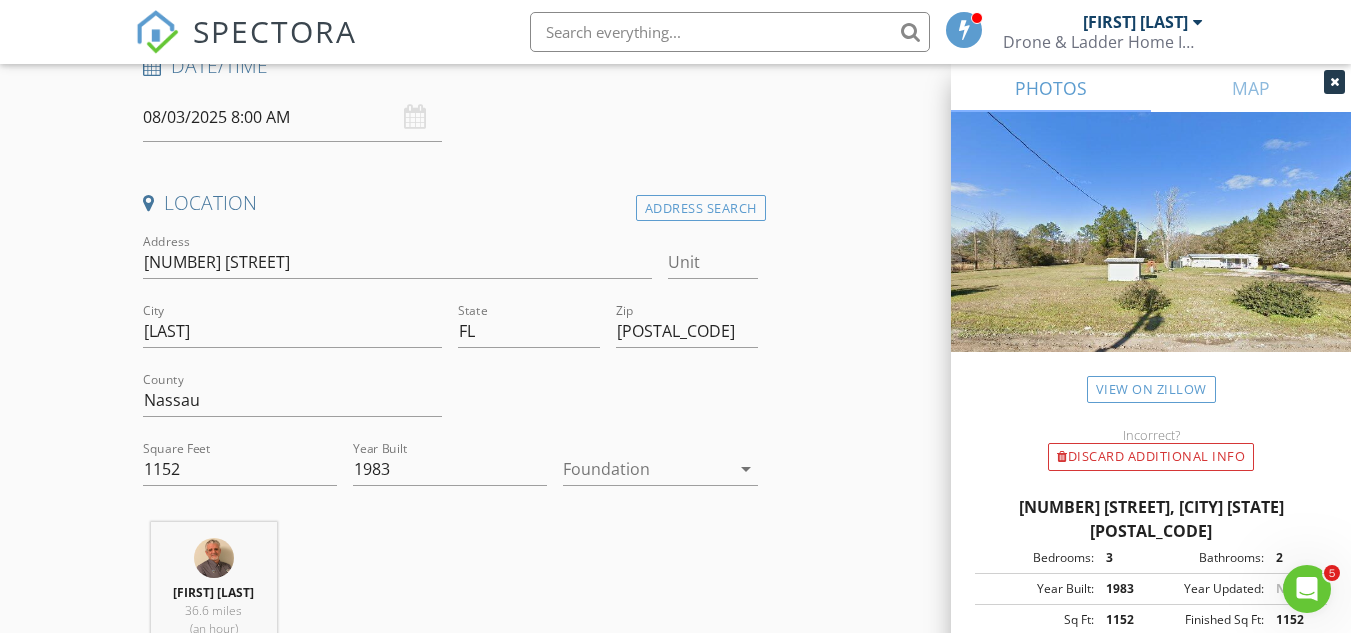 scroll, scrollTop: 338, scrollLeft: 0, axis: vertical 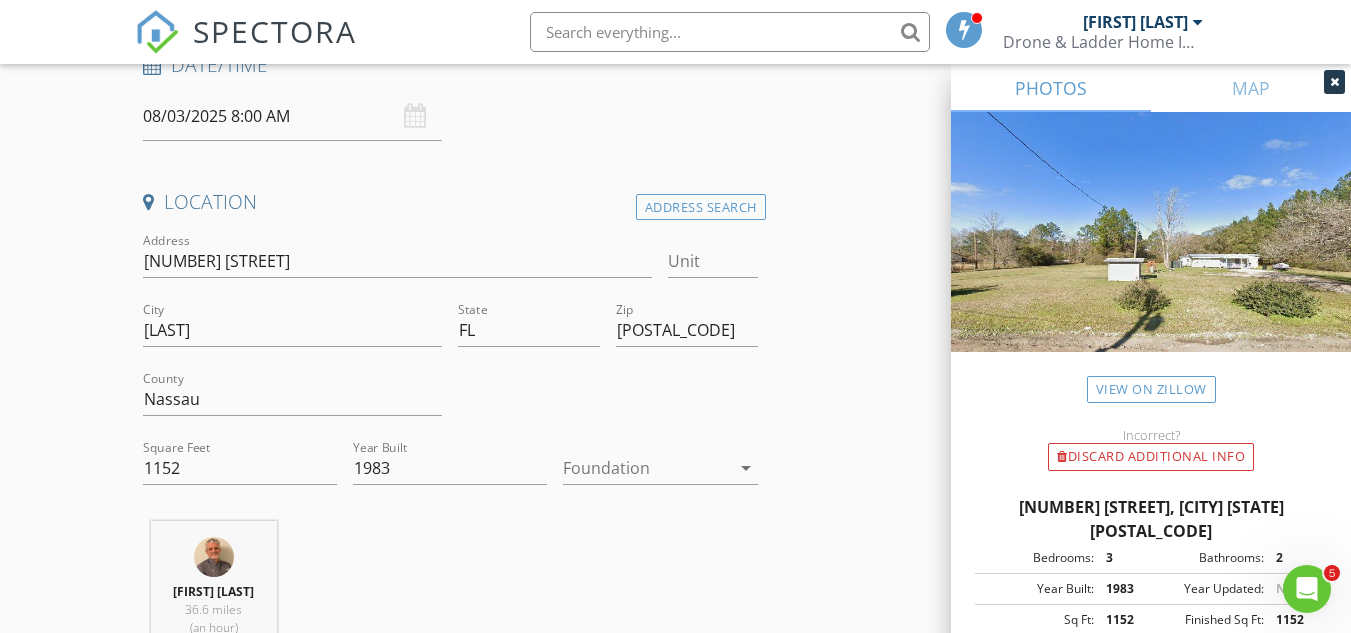 click at bounding box center (646, 468) 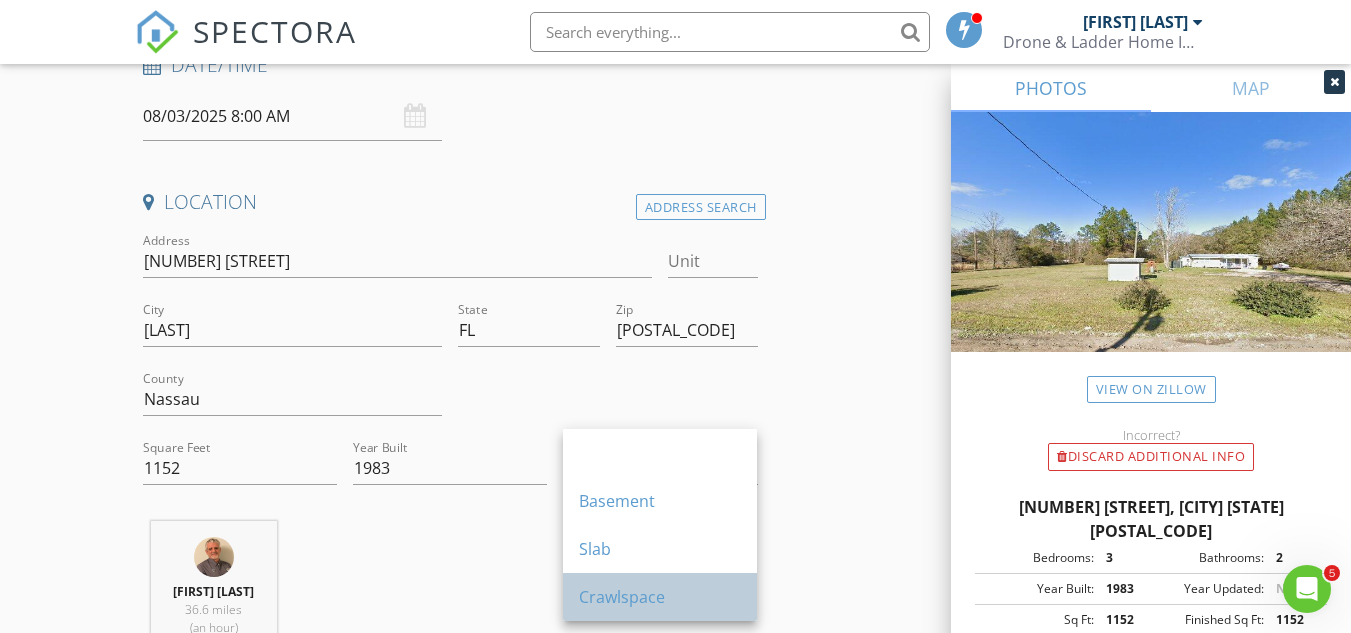 click on "Crawlspace" at bounding box center (660, 597) 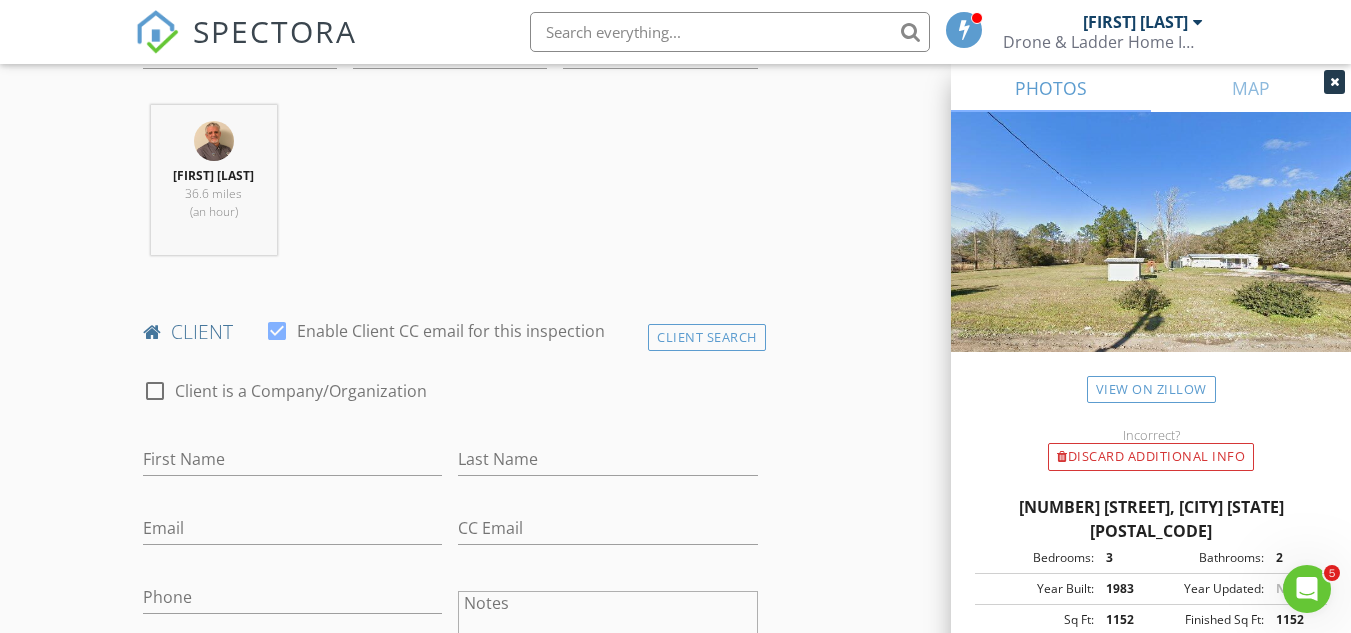 scroll, scrollTop: 830, scrollLeft: 0, axis: vertical 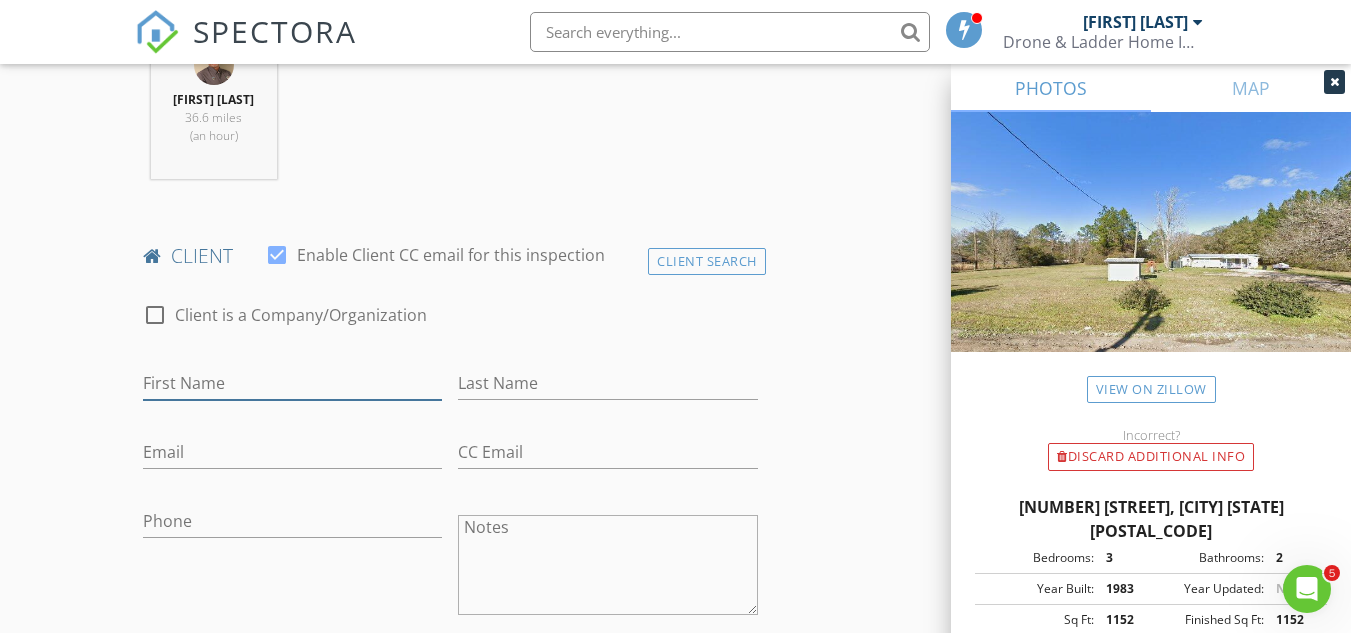 click on "First Name" at bounding box center [292, 383] 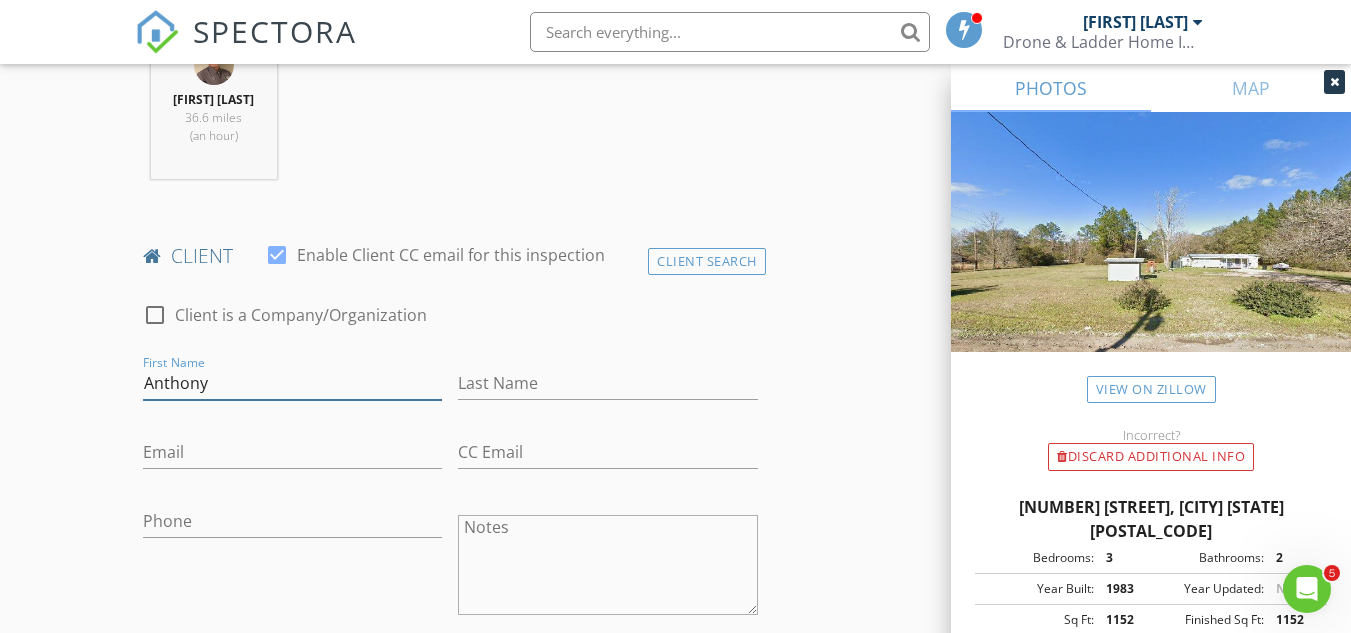type on "Anthony" 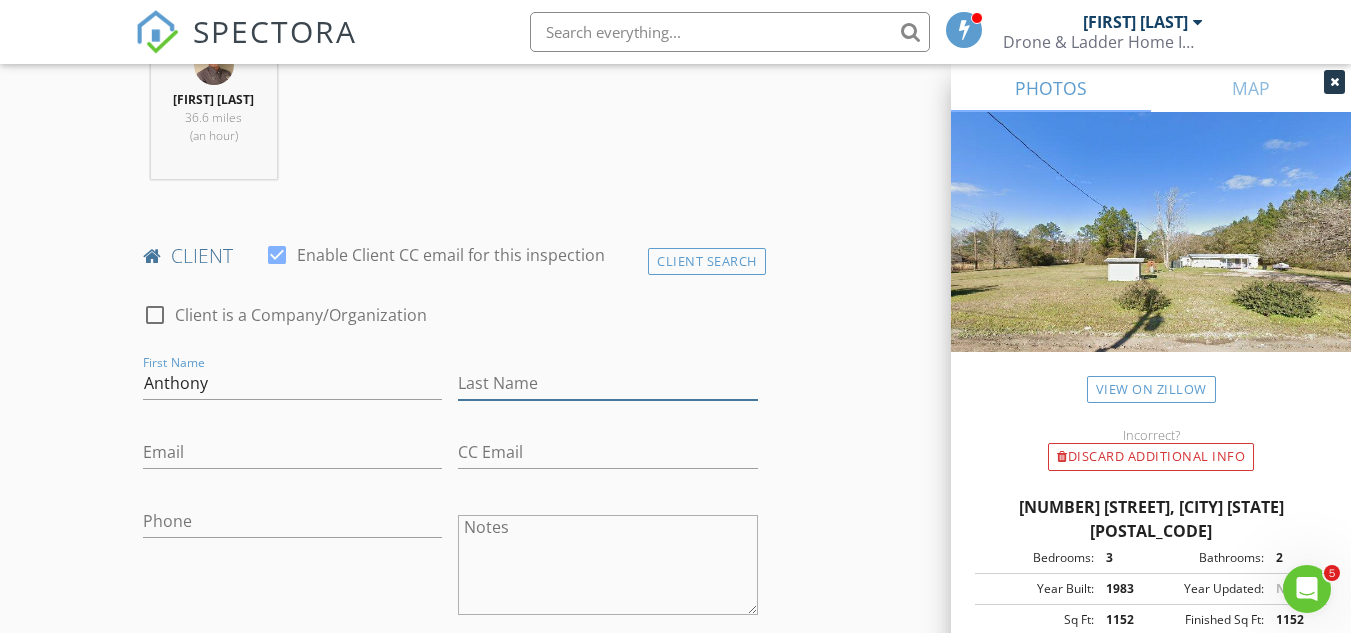 click on "Last Name" at bounding box center [607, 383] 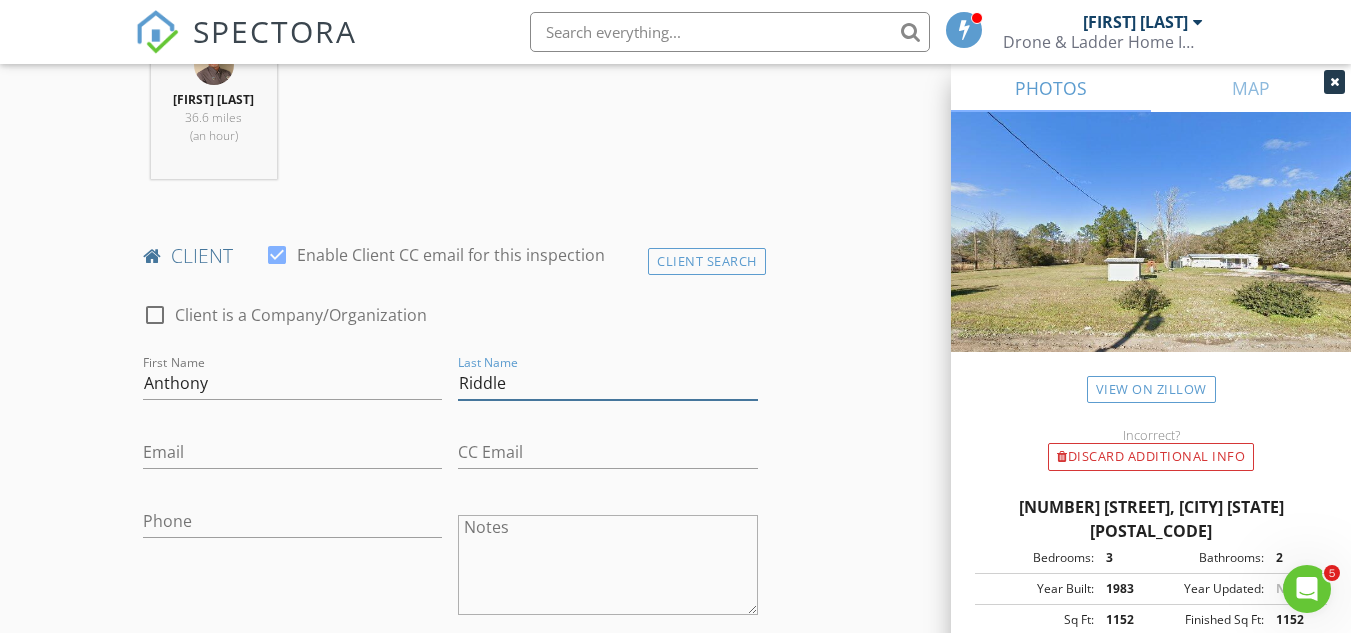 type on "Riddle" 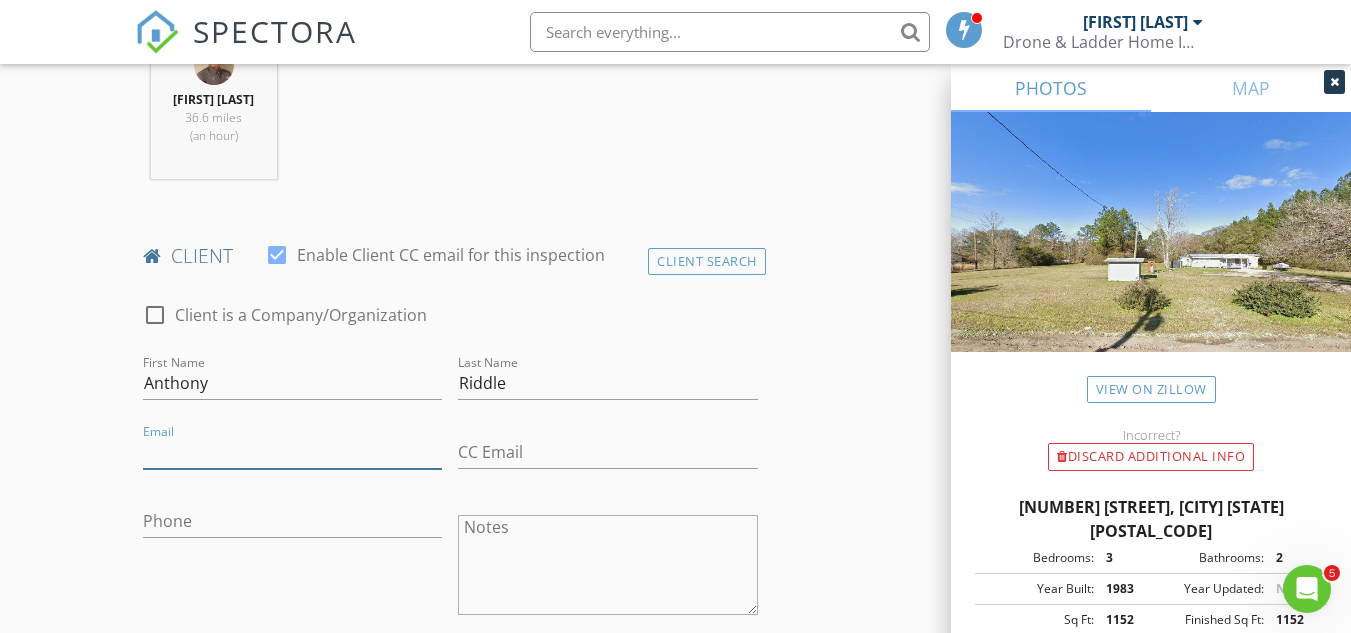 click on "Email" at bounding box center [292, 452] 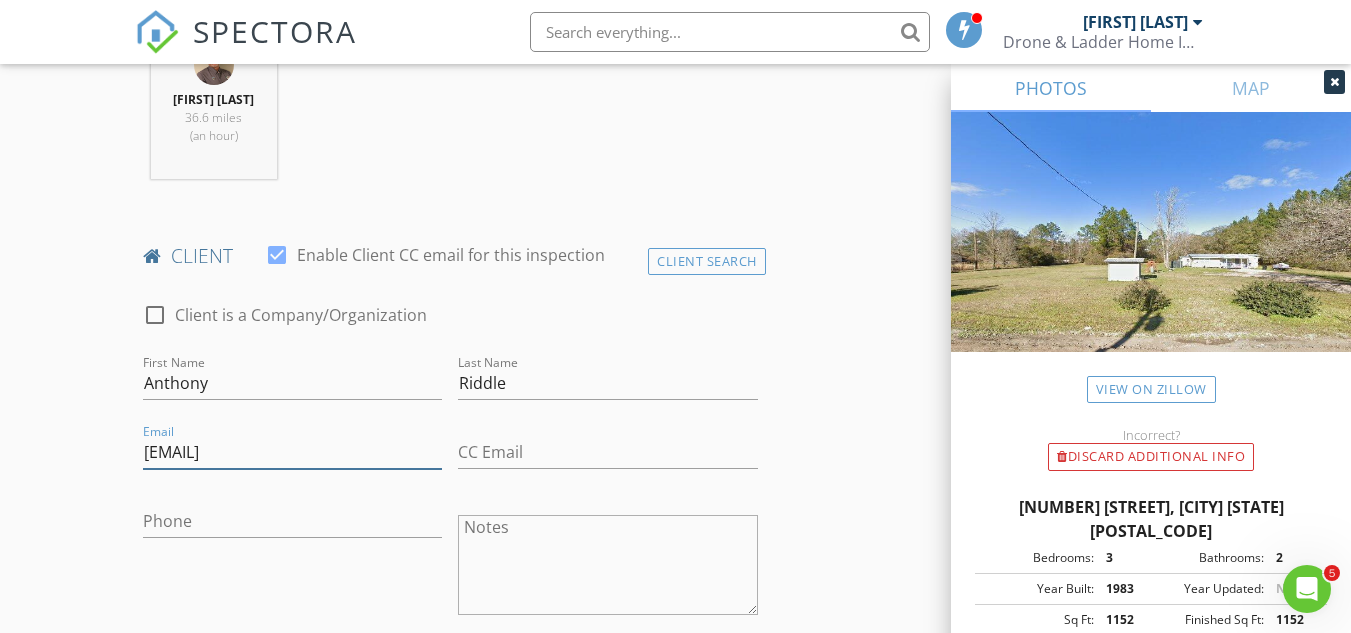 type on "Anthonyriddle2003@gmail.com" 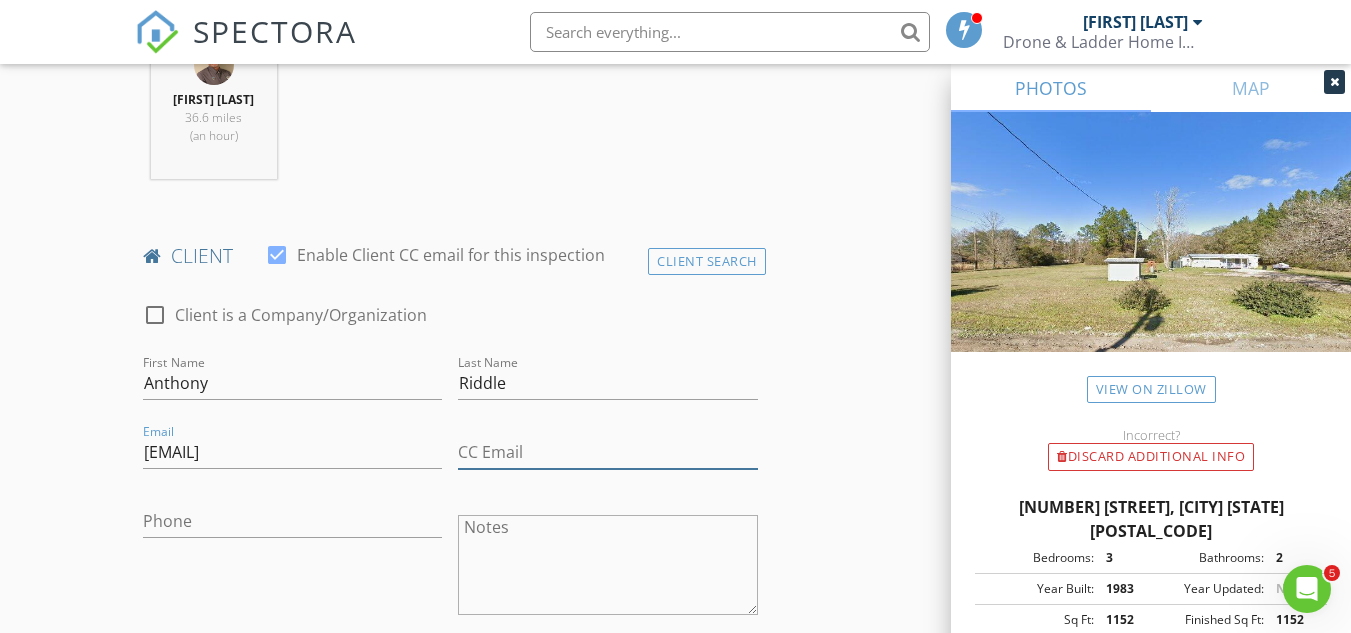 click on "CC Email" at bounding box center [607, 452] 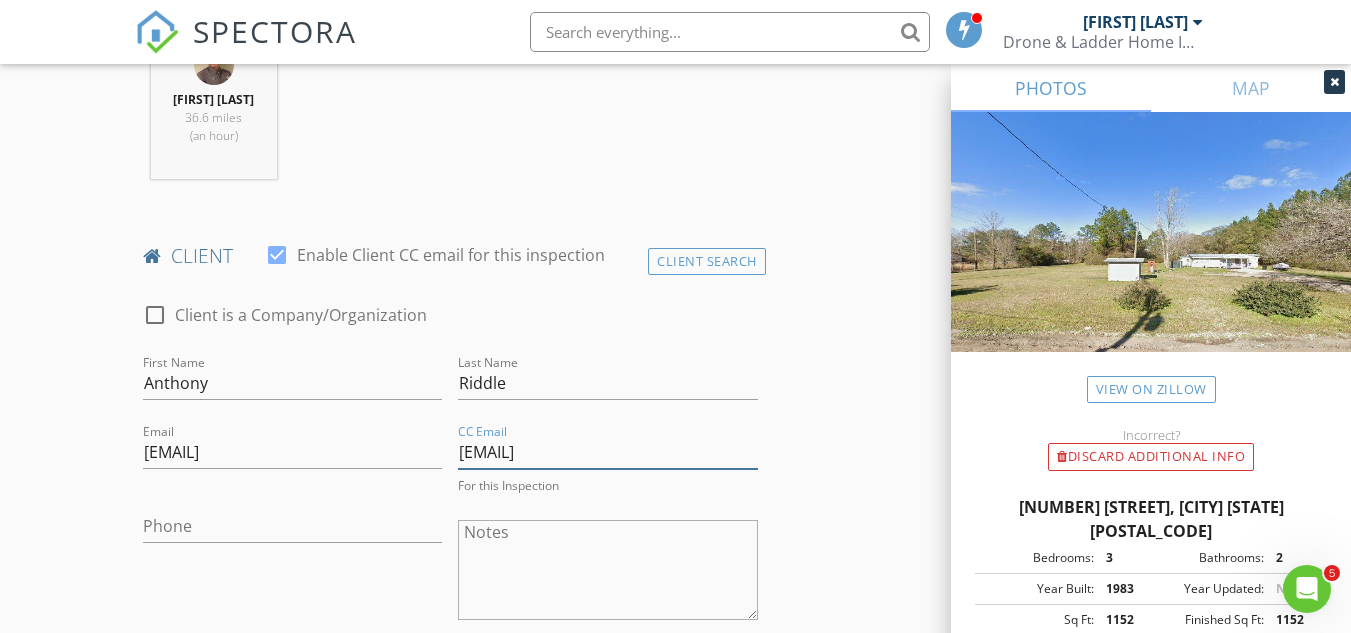 type on "[EMAIL]" 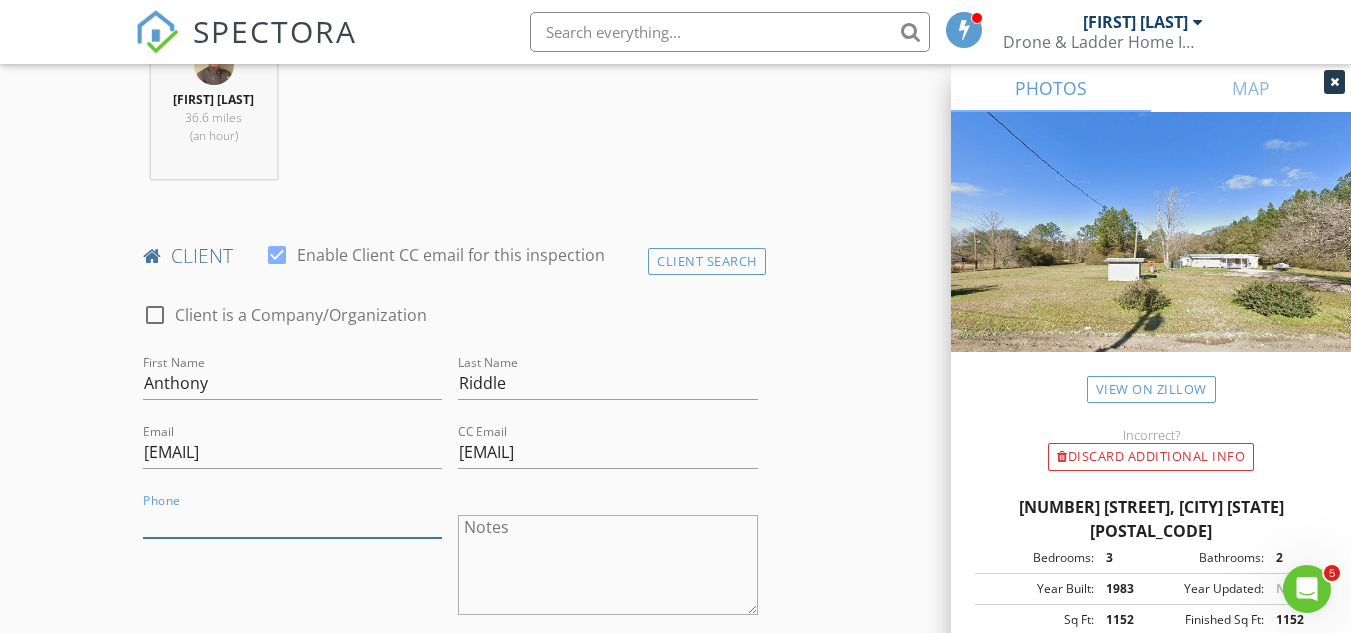 click on "Phone" at bounding box center [292, 521] 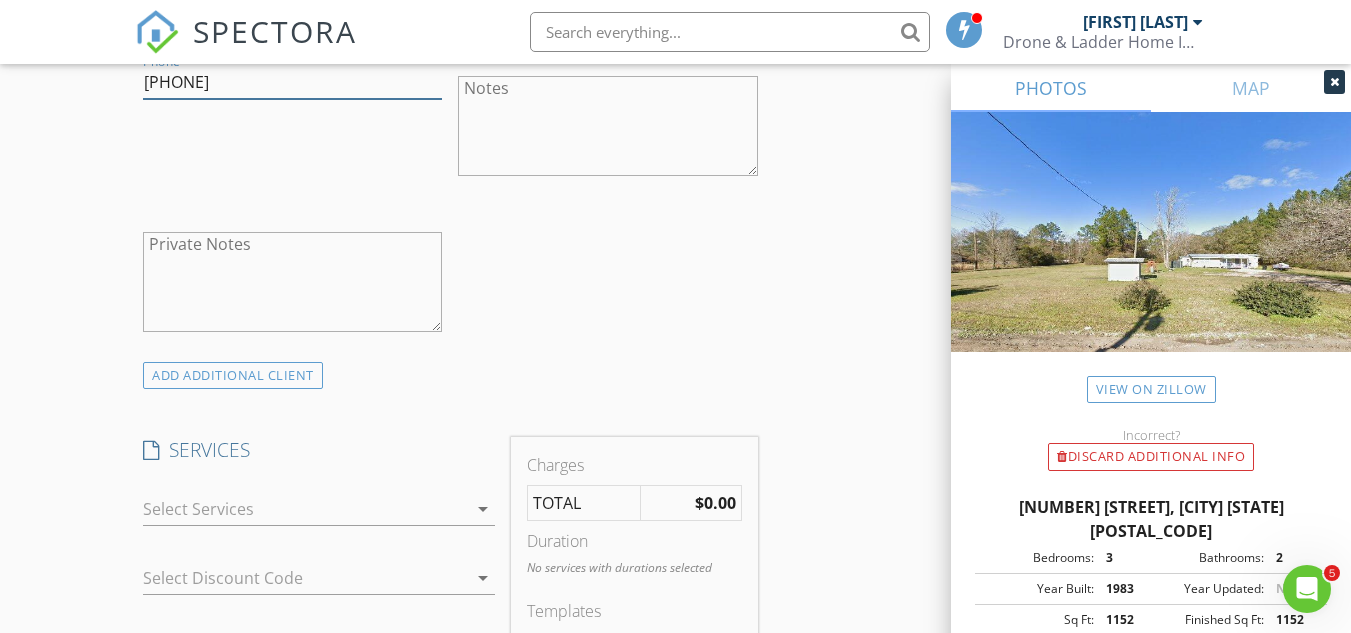 scroll, scrollTop: 1296, scrollLeft: 0, axis: vertical 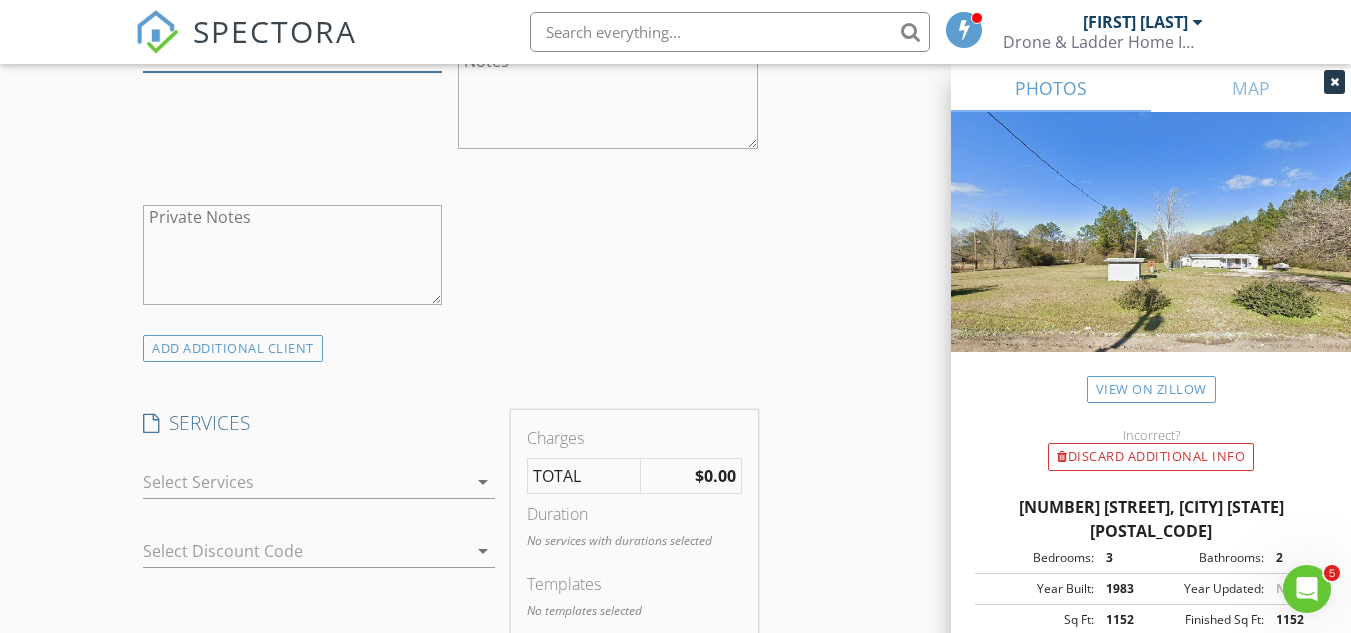 type on "[PHONE]" 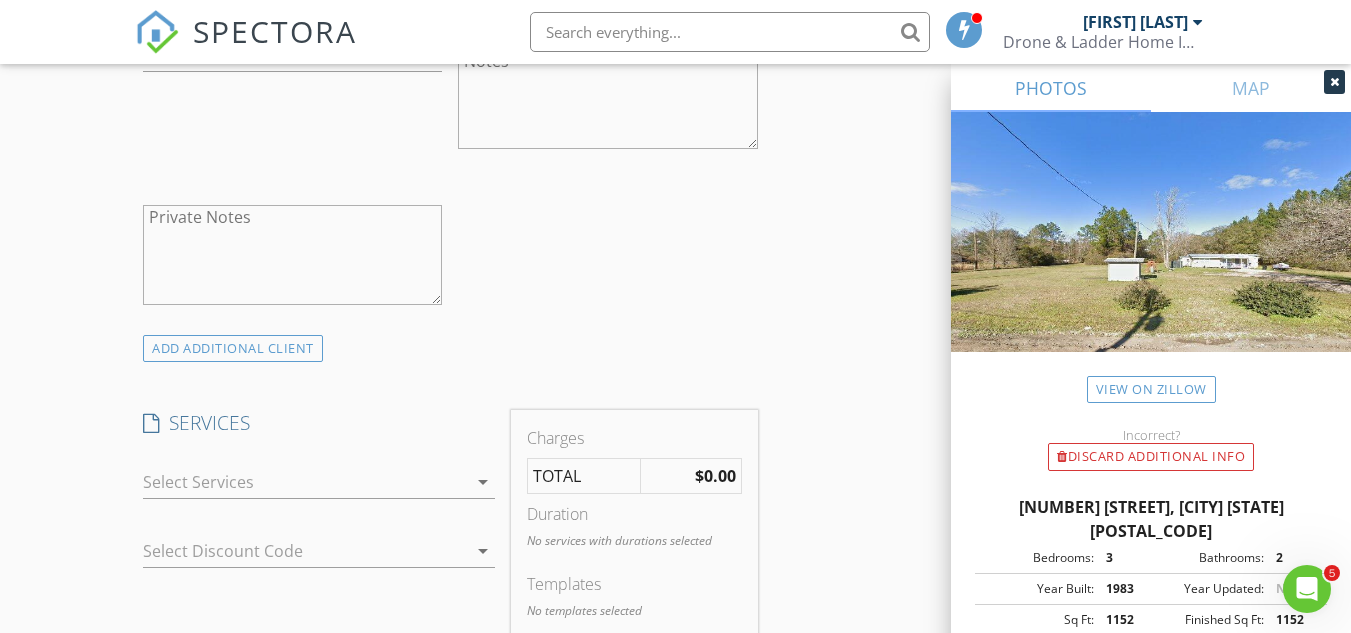 click at bounding box center [305, 482] 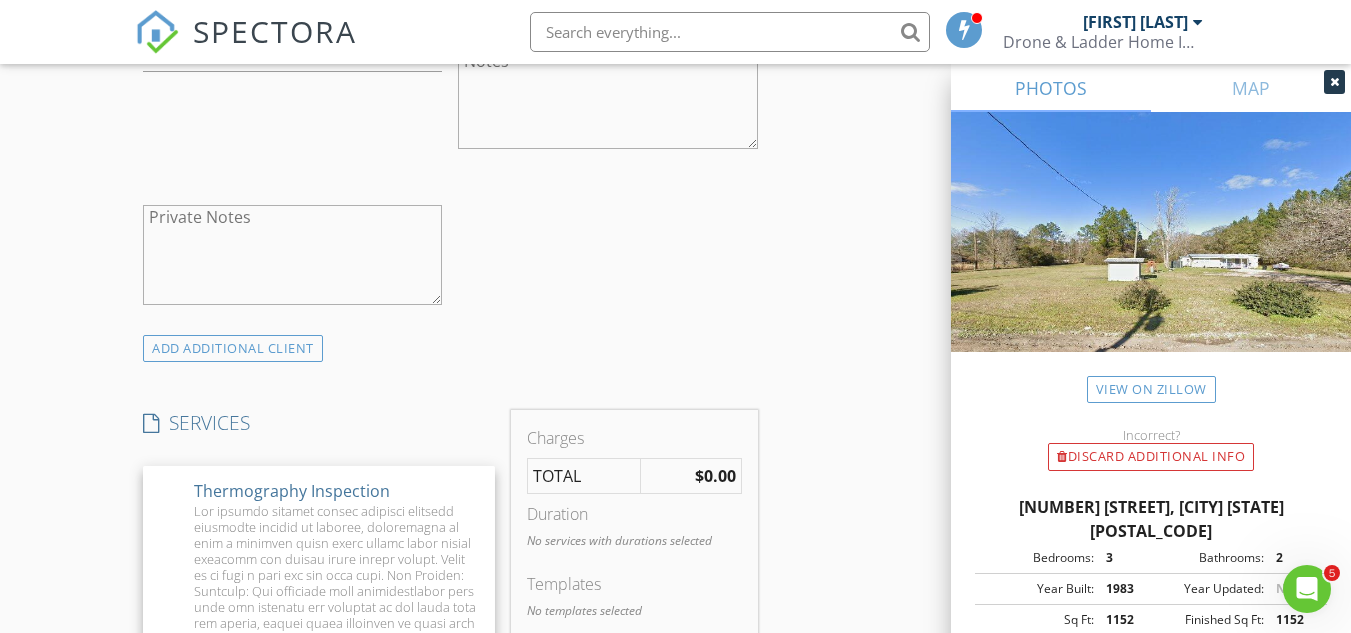 scroll, scrollTop: 1334, scrollLeft: 0, axis: vertical 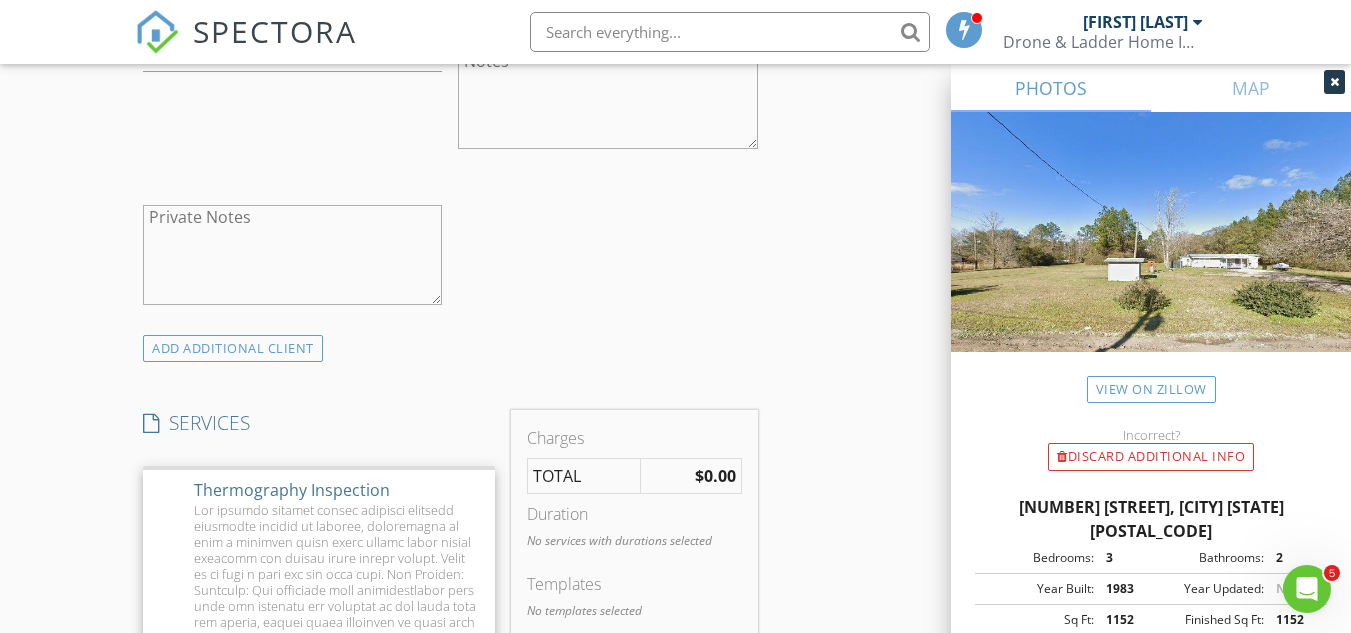 click at bounding box center [171, 445] 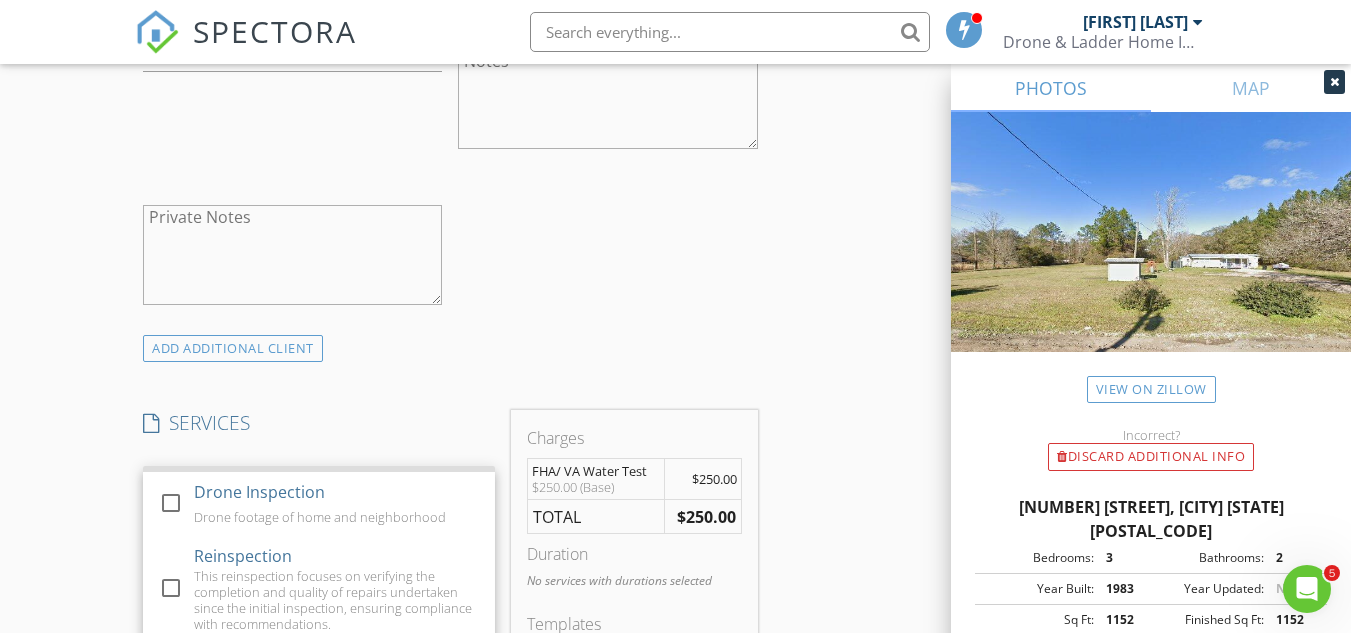 scroll, scrollTop: 2160, scrollLeft: 0, axis: vertical 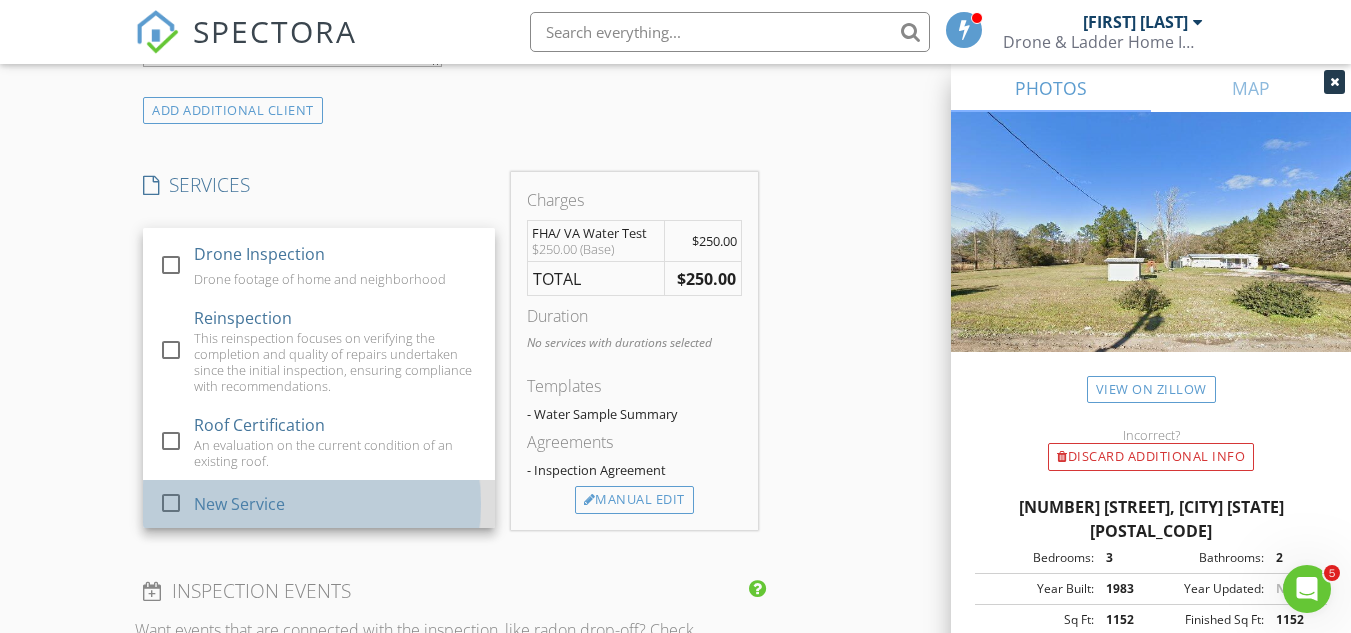 click on "New Service" at bounding box center [239, 504] 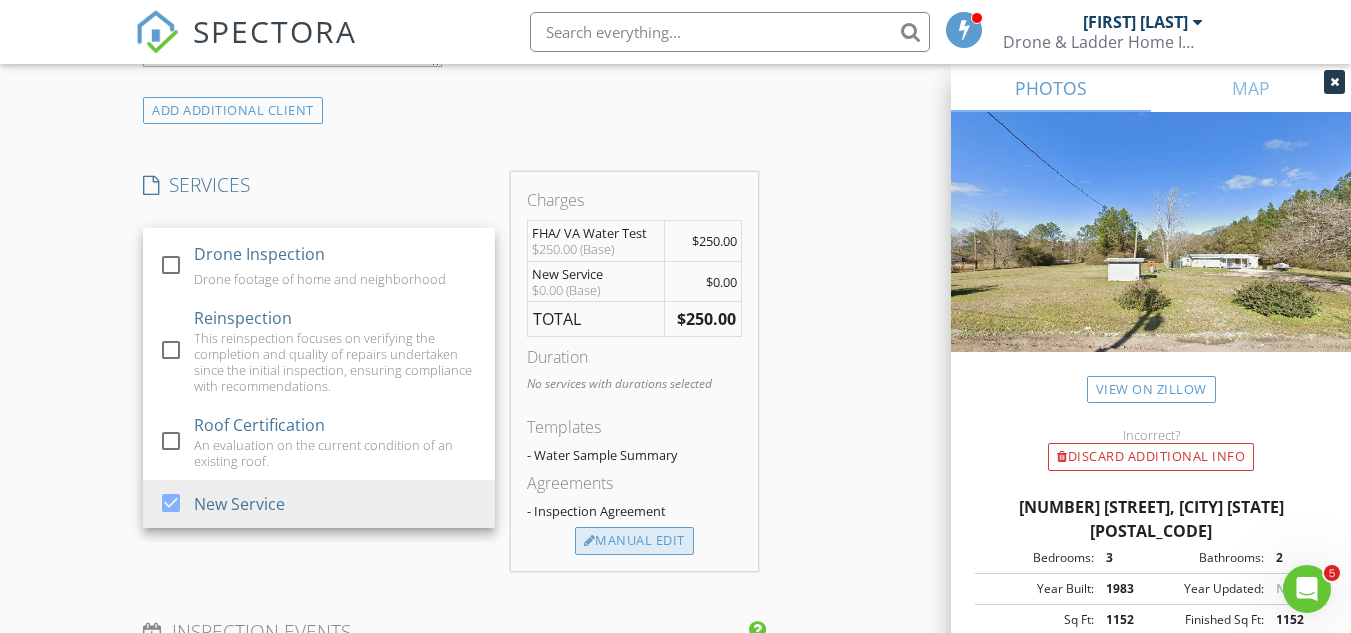 click on "Manual Edit" at bounding box center [634, 541] 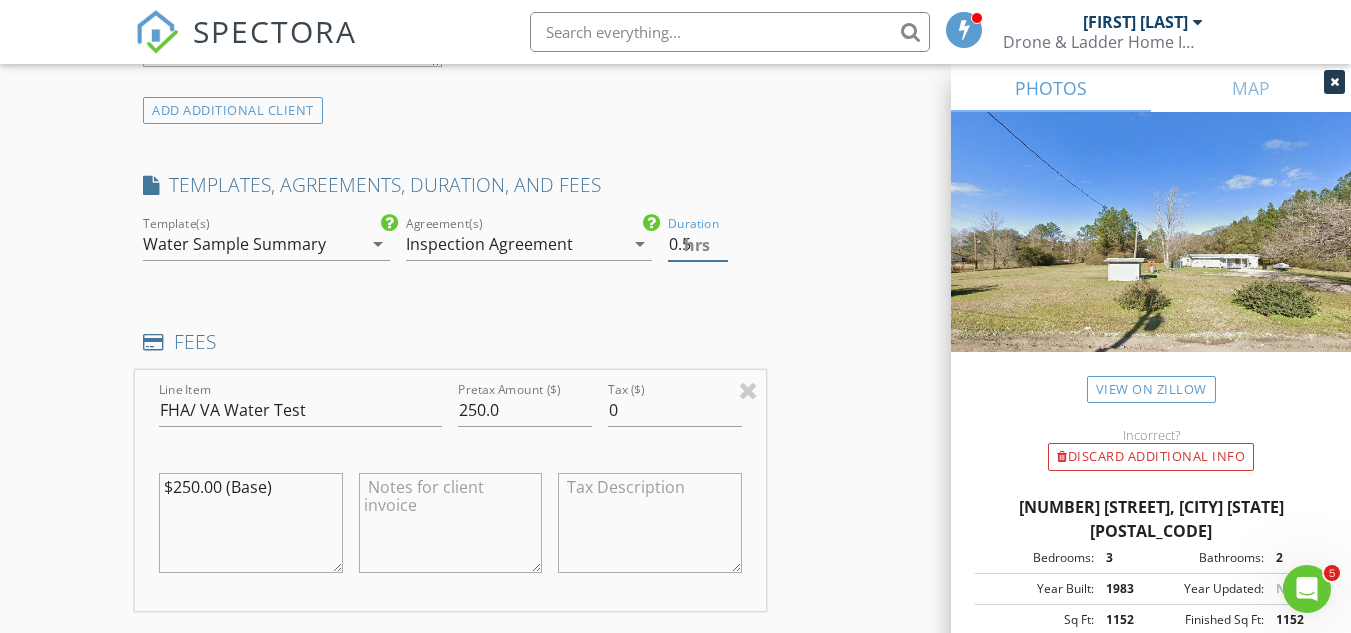 type on "0.5" 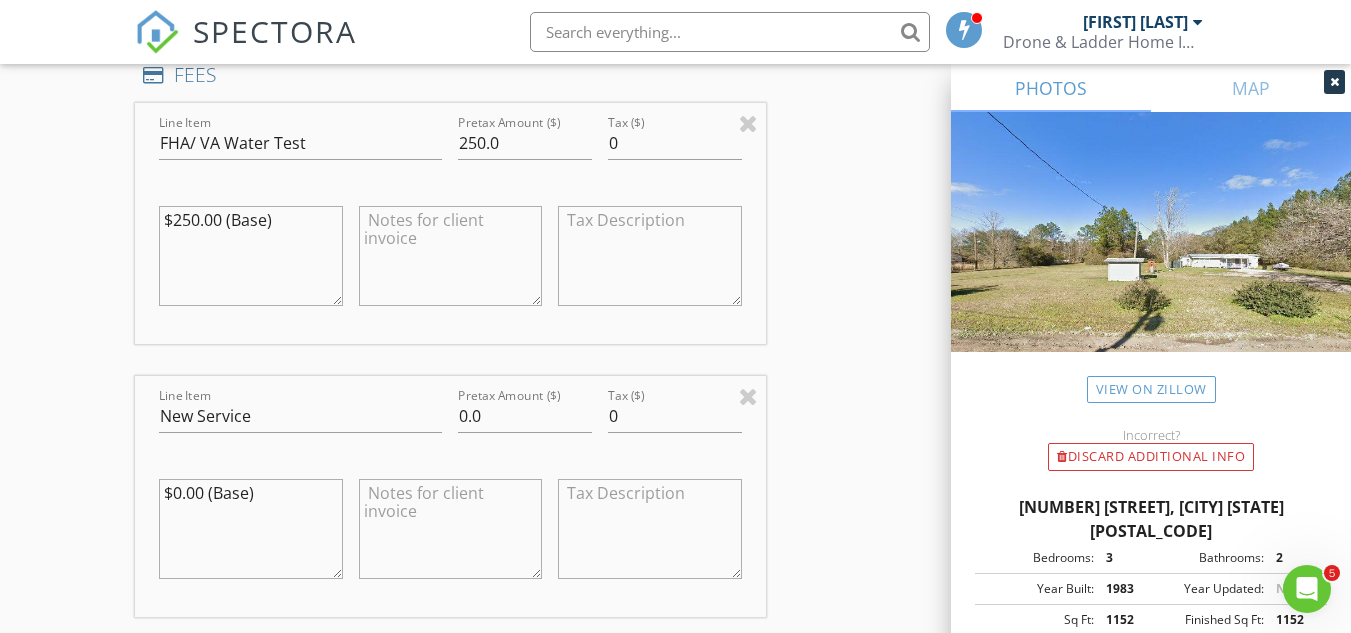 scroll, scrollTop: 1802, scrollLeft: 0, axis: vertical 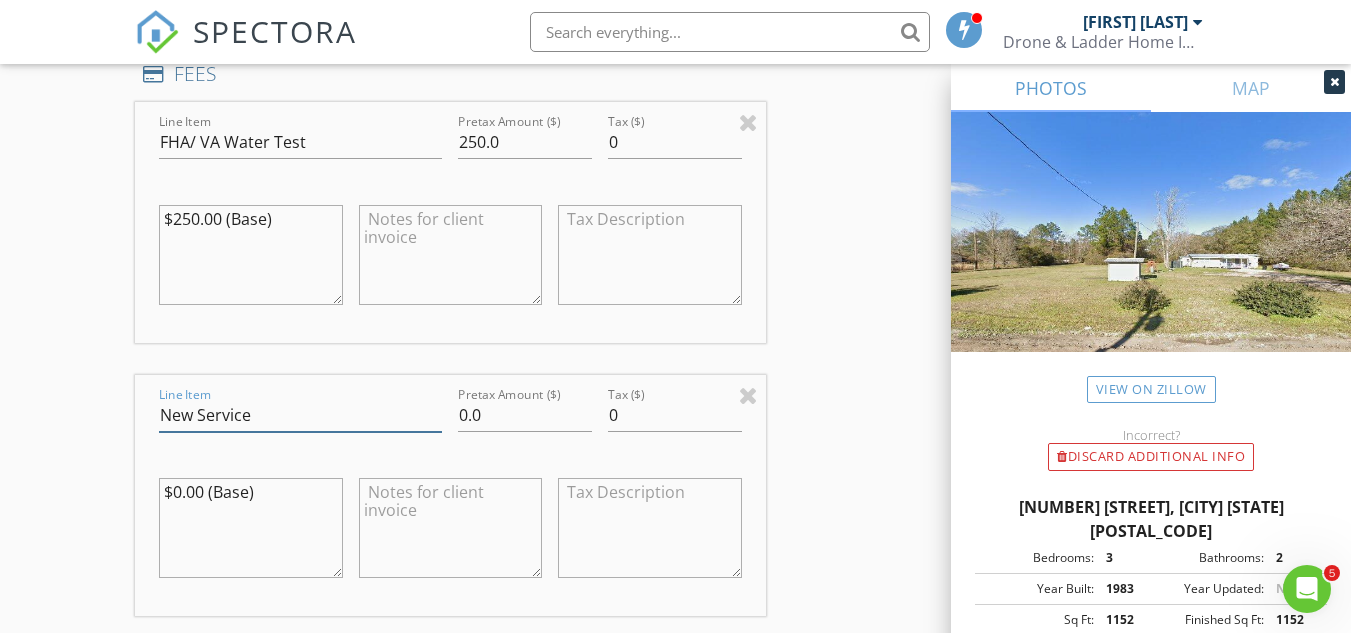 click on "New Service" at bounding box center (300, 415) 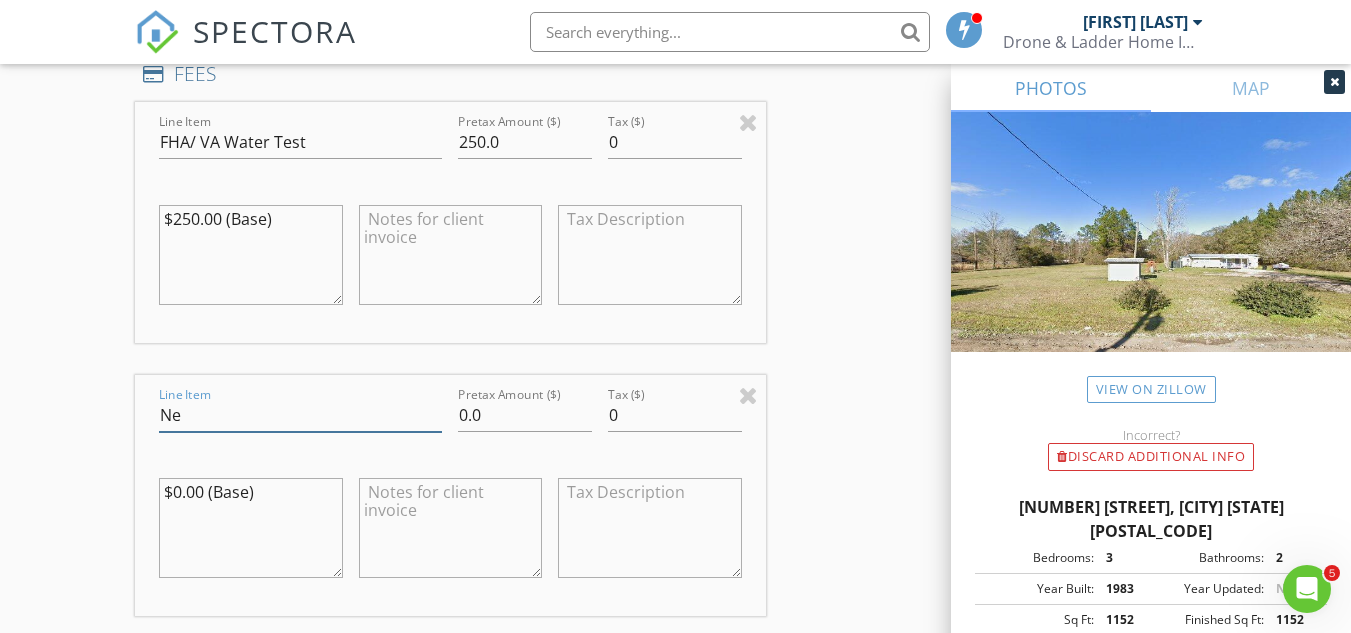 type on "N" 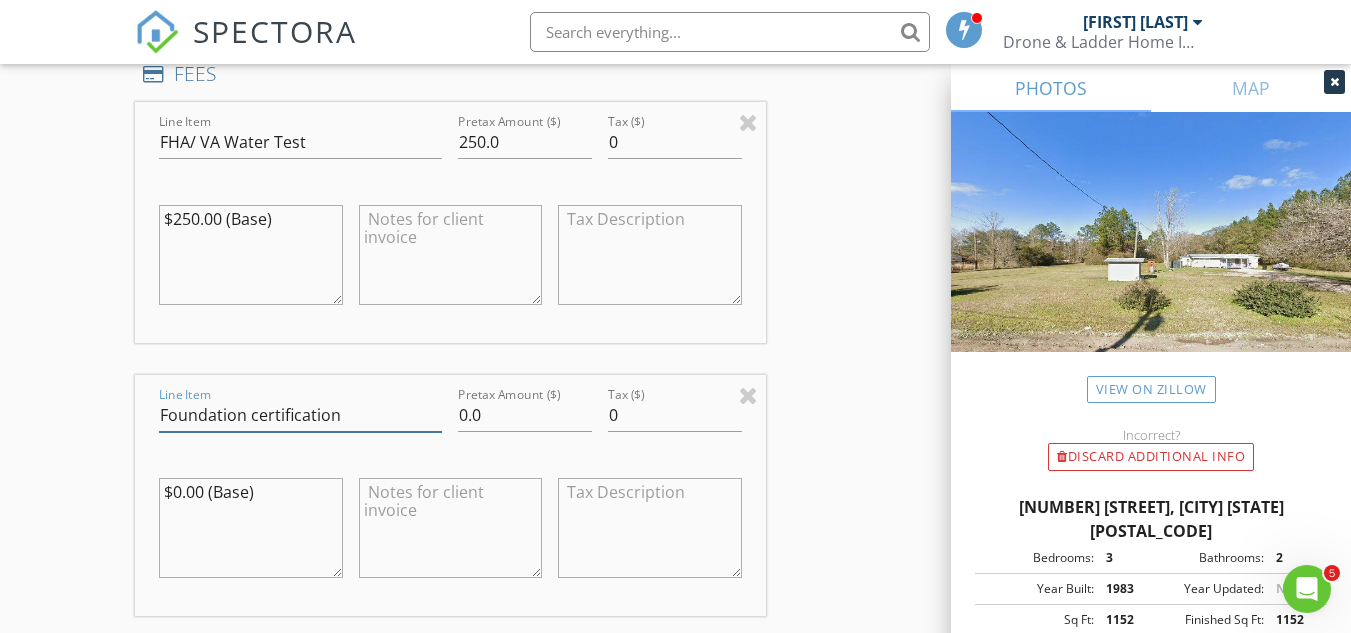 type on "Foundation certification" 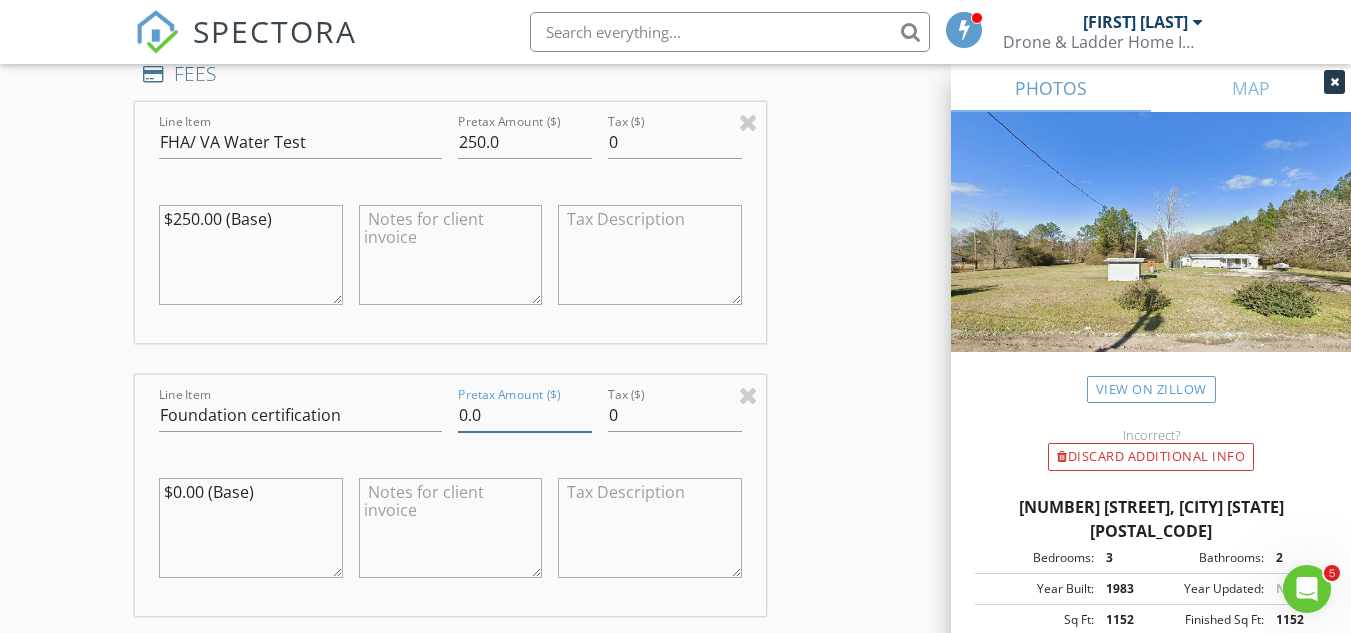 click on "0.0" at bounding box center (525, 415) 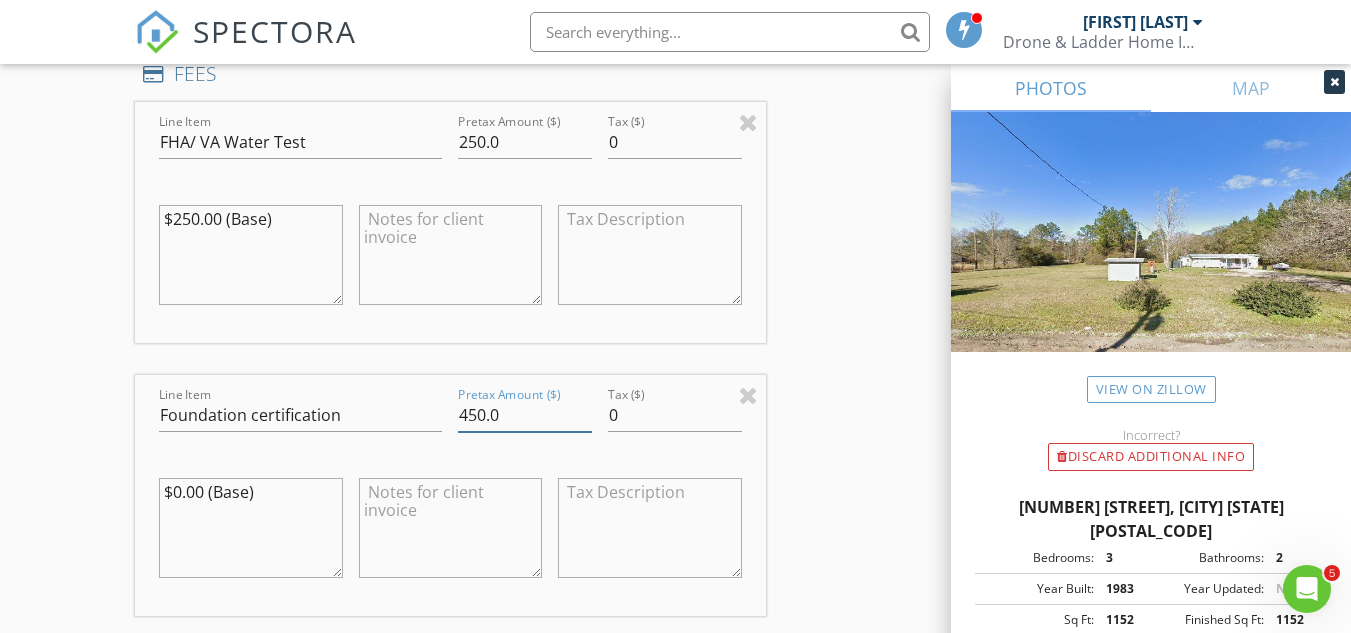 type on "450.0" 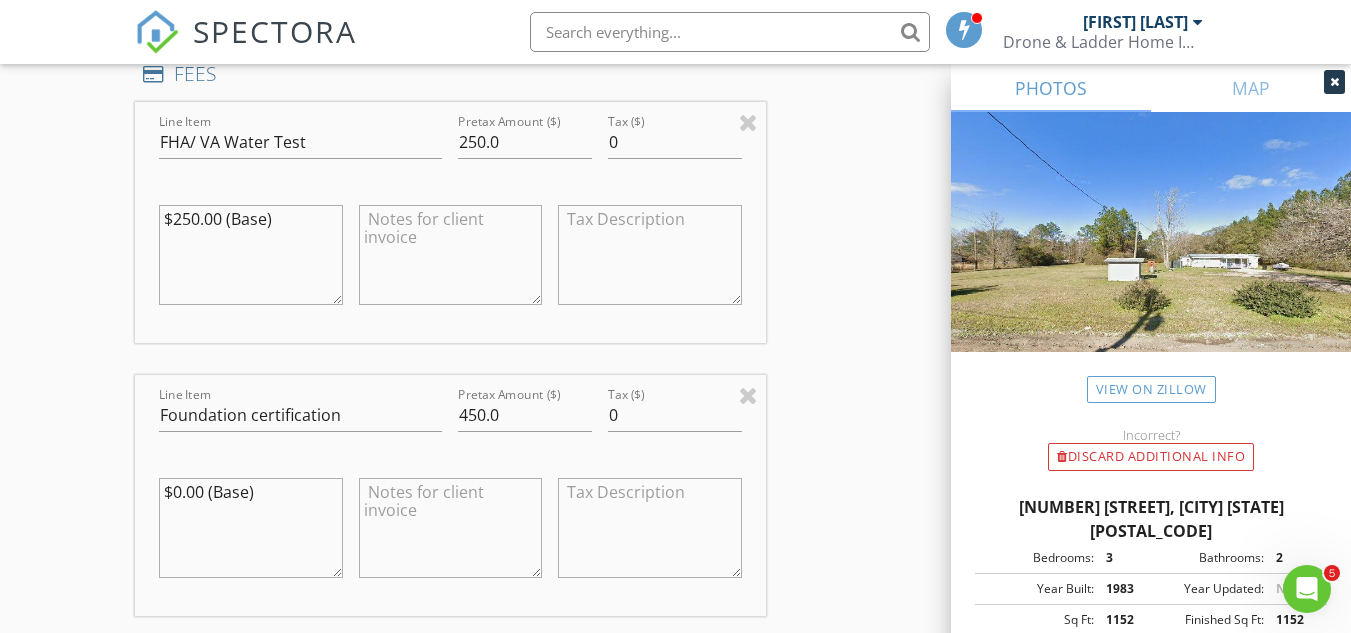 click on "$0.00 (Base)" at bounding box center [250, 528] 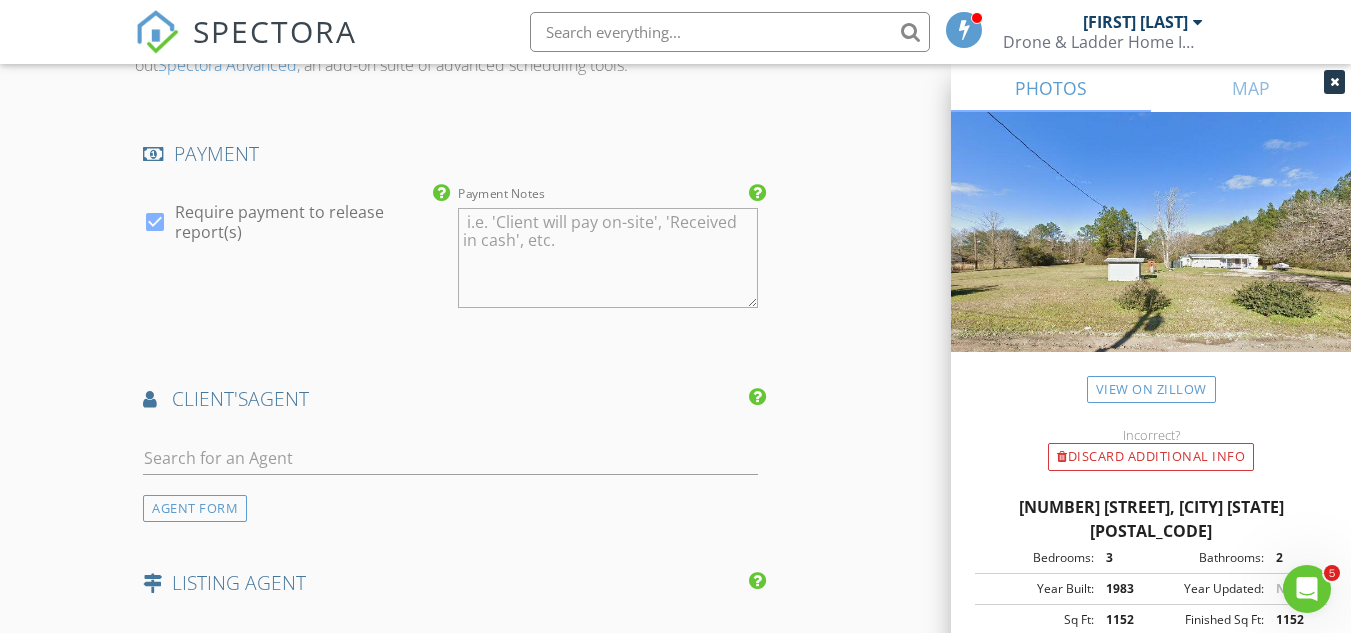 scroll, scrollTop: 2678, scrollLeft: 0, axis: vertical 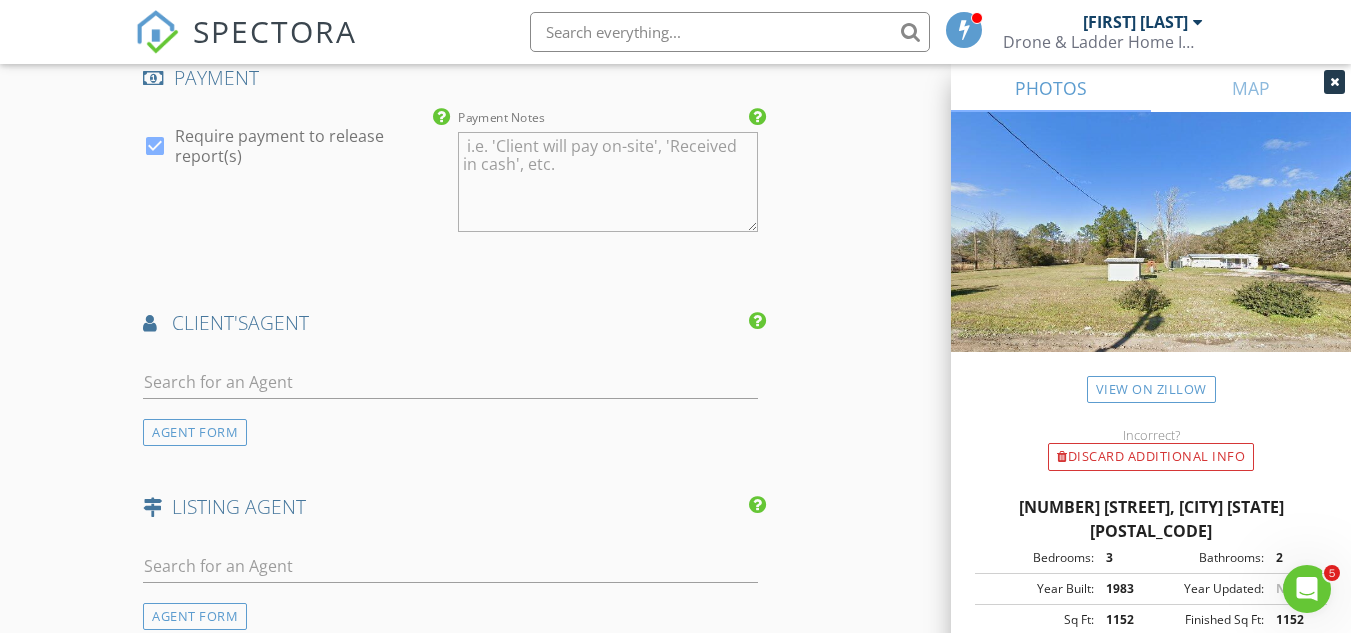 type on "$450.00 (Base)" 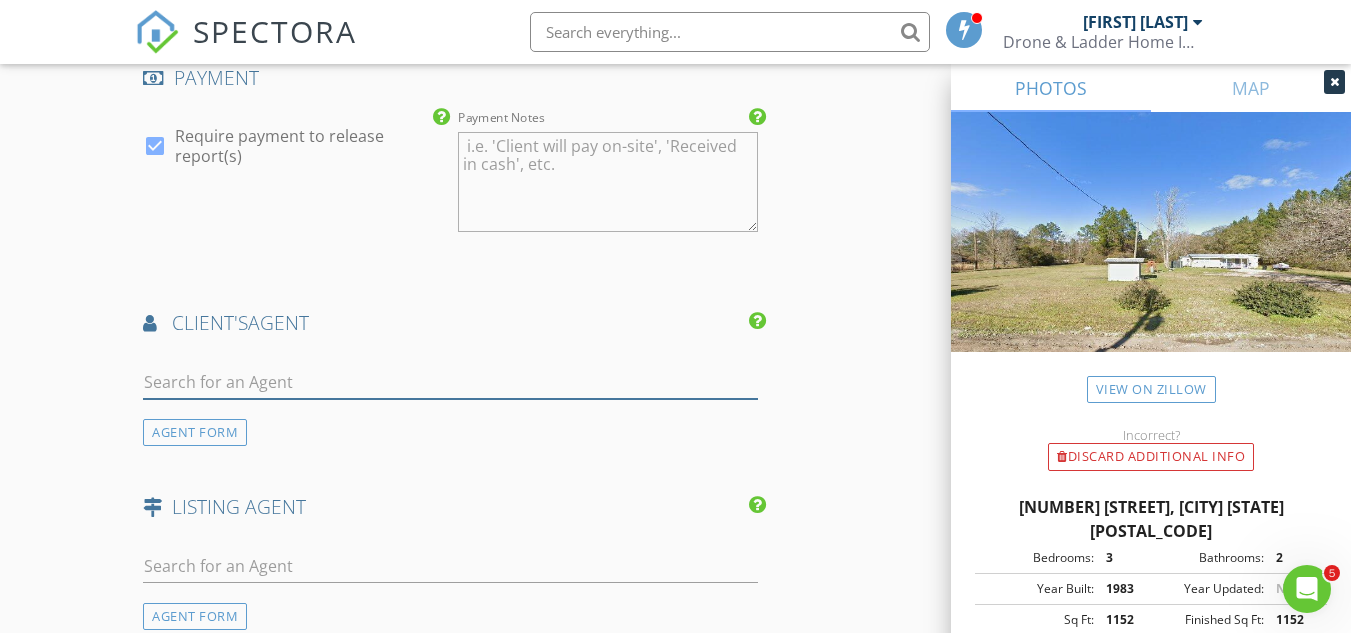 click at bounding box center (450, 382) 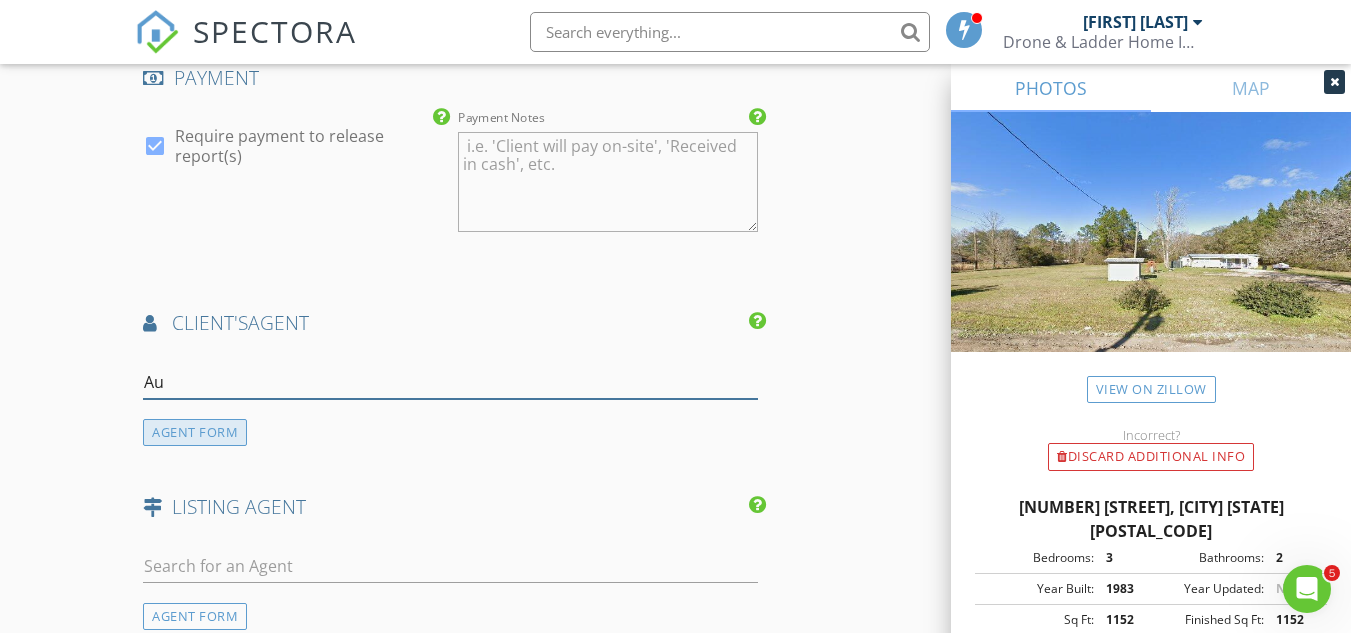 type on "audrea" 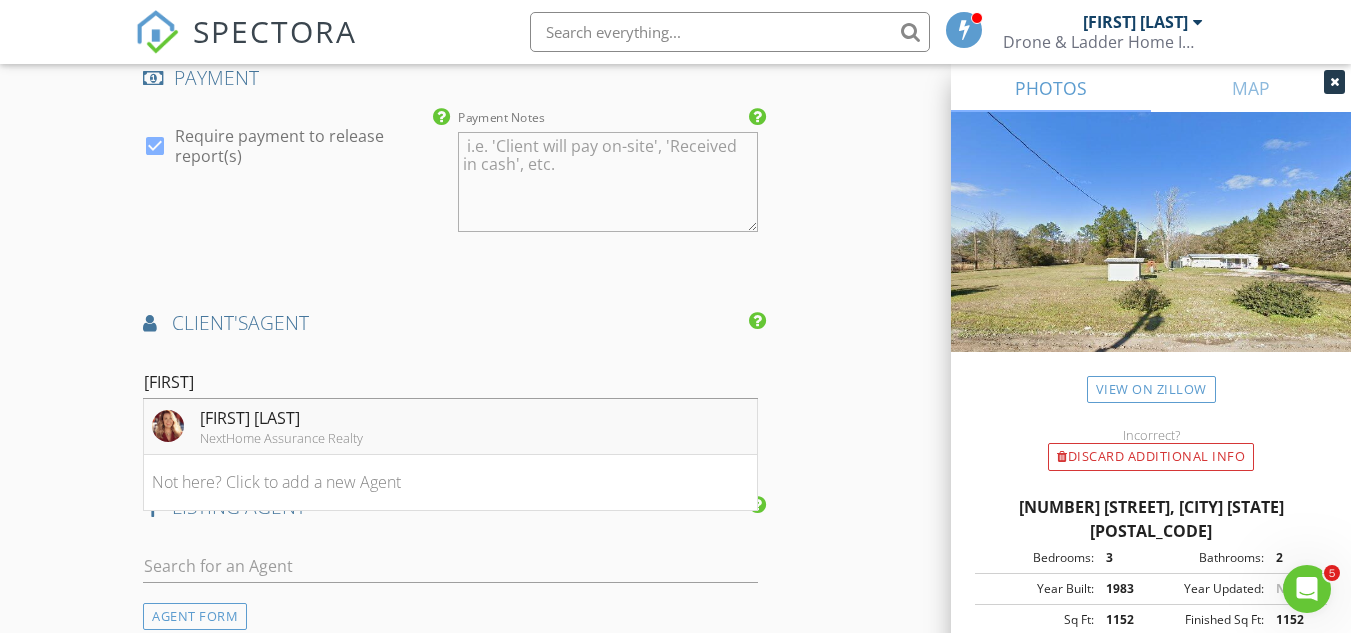click on "[FIRST] [LAST]" at bounding box center (281, 418) 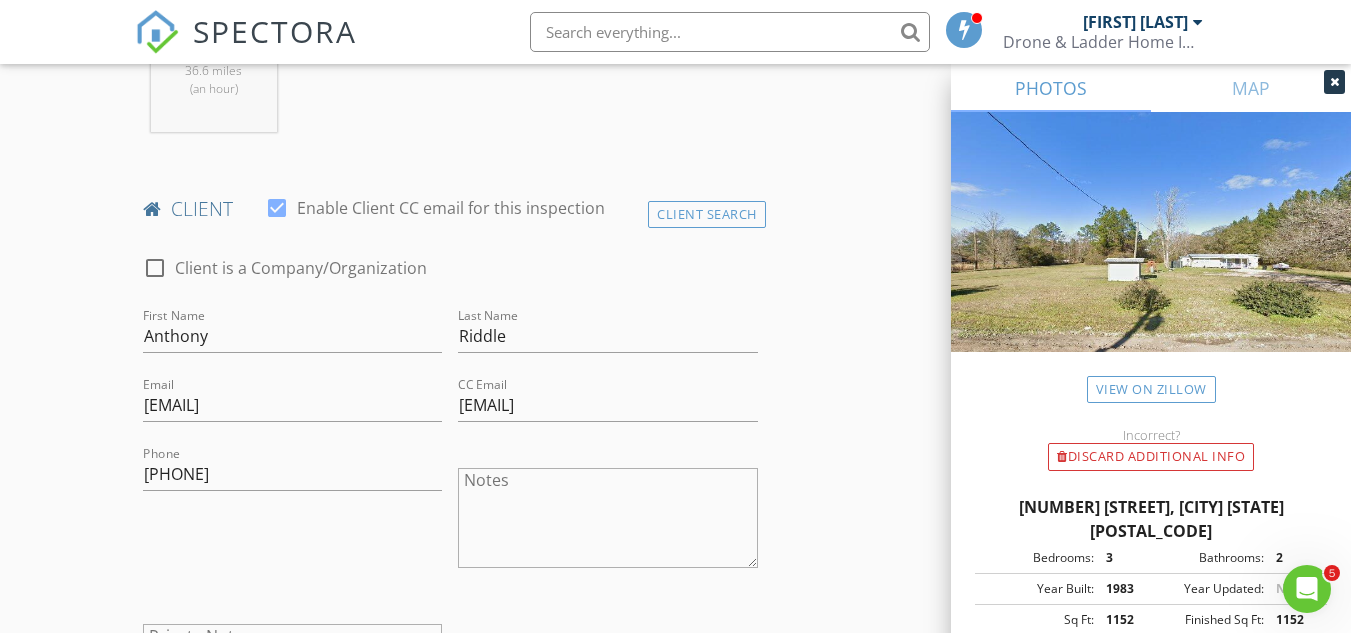 scroll, scrollTop: 827, scrollLeft: 0, axis: vertical 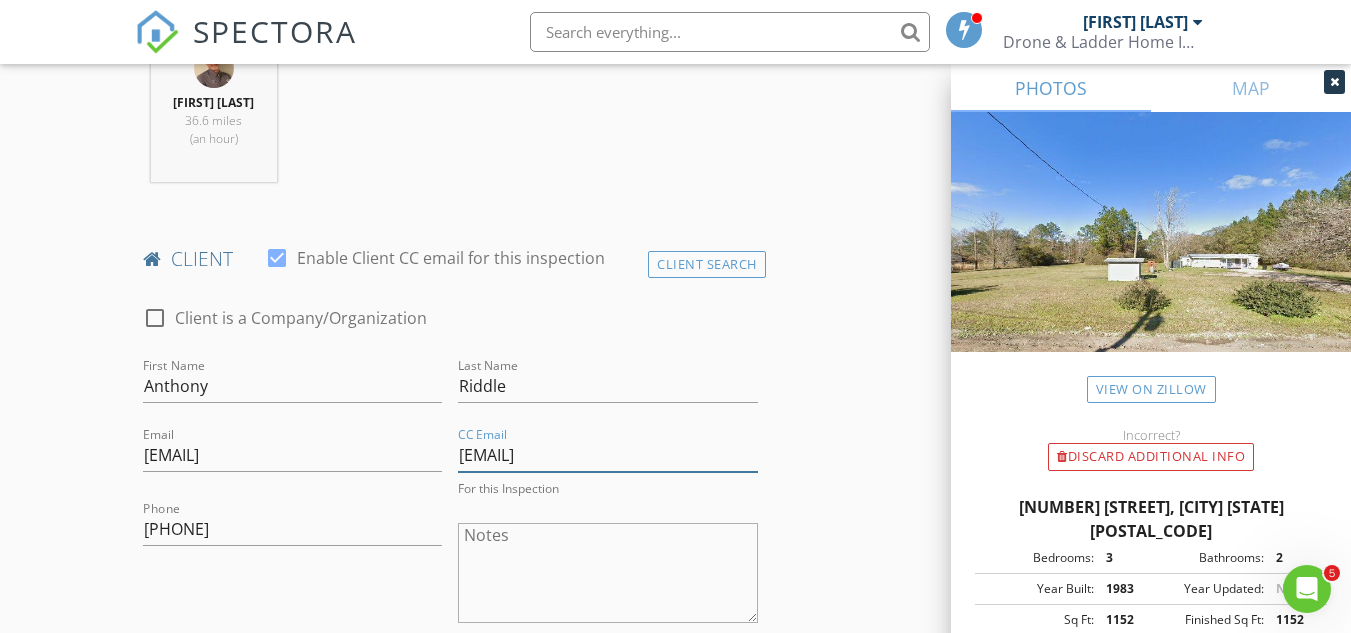 click on "[EMAIL]" at bounding box center (607, 455) 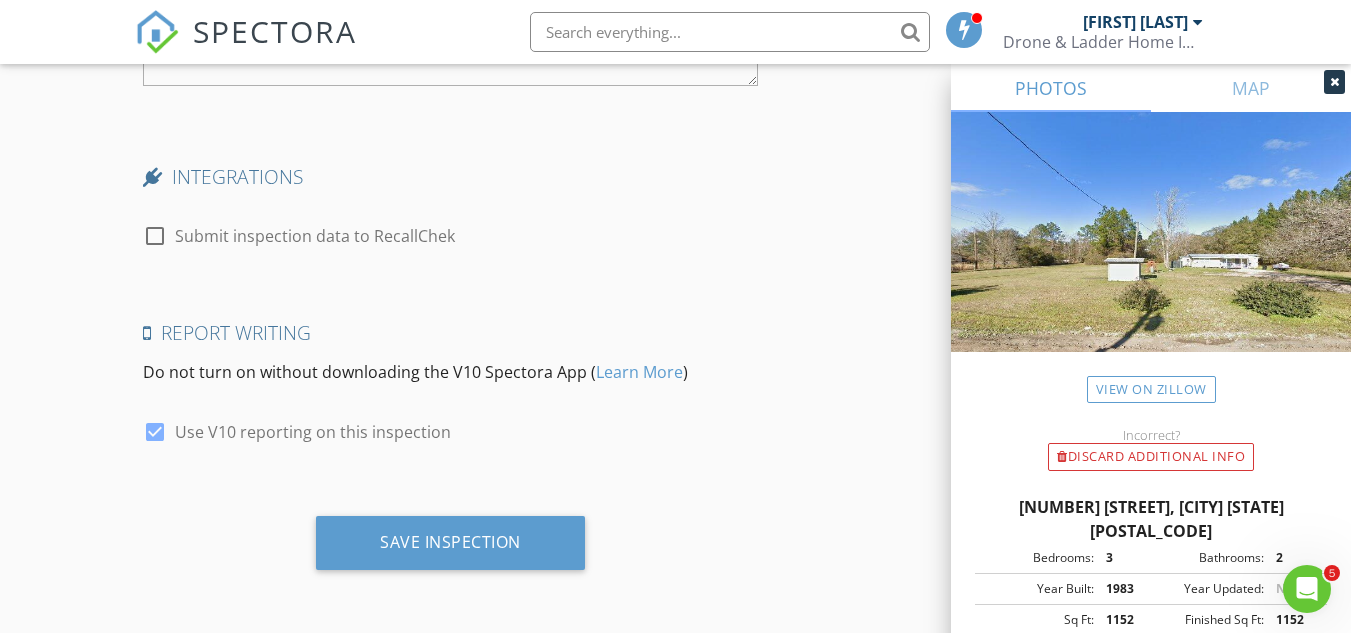 scroll, scrollTop: 4052, scrollLeft: 0, axis: vertical 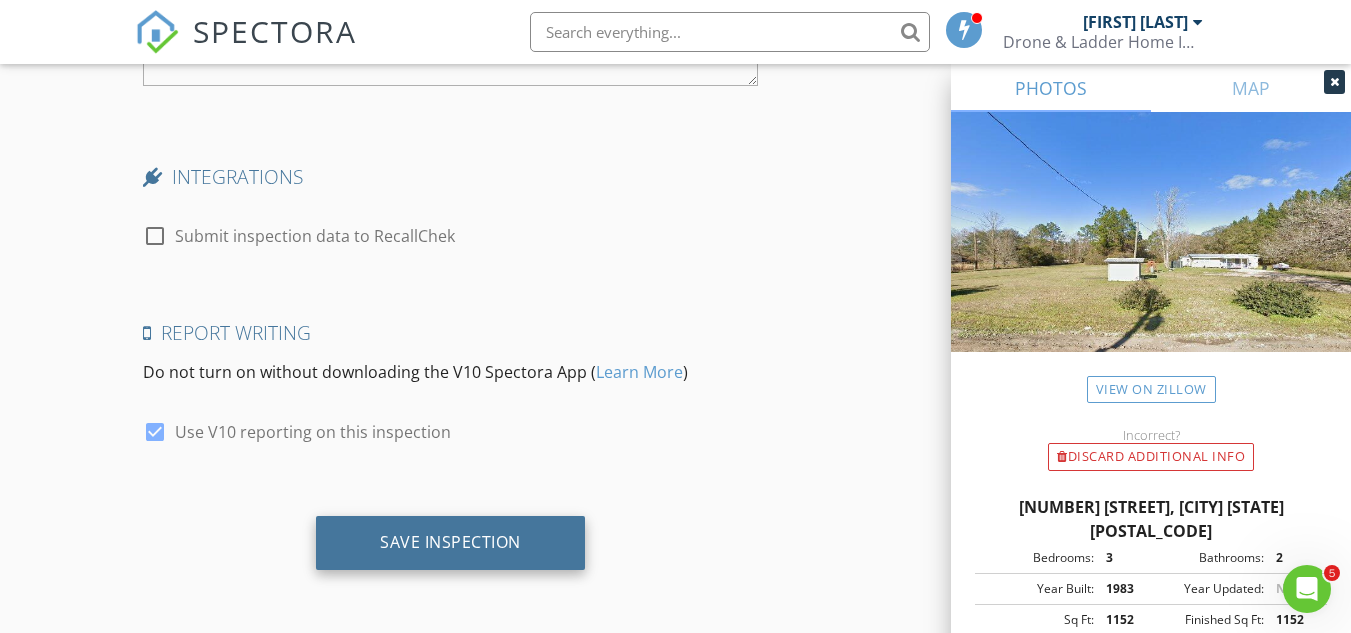 type on "Mmriddle1015@gmail.com, droneandladder@gmail.com" 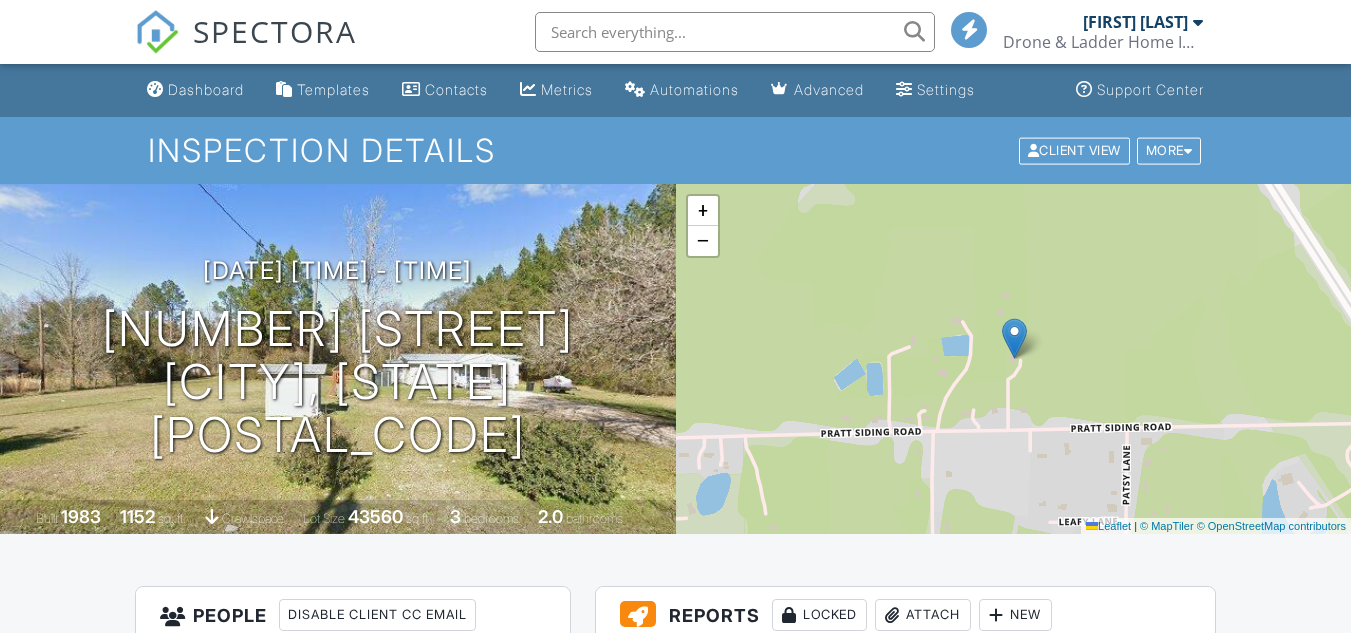 scroll, scrollTop: 60, scrollLeft: 0, axis: vertical 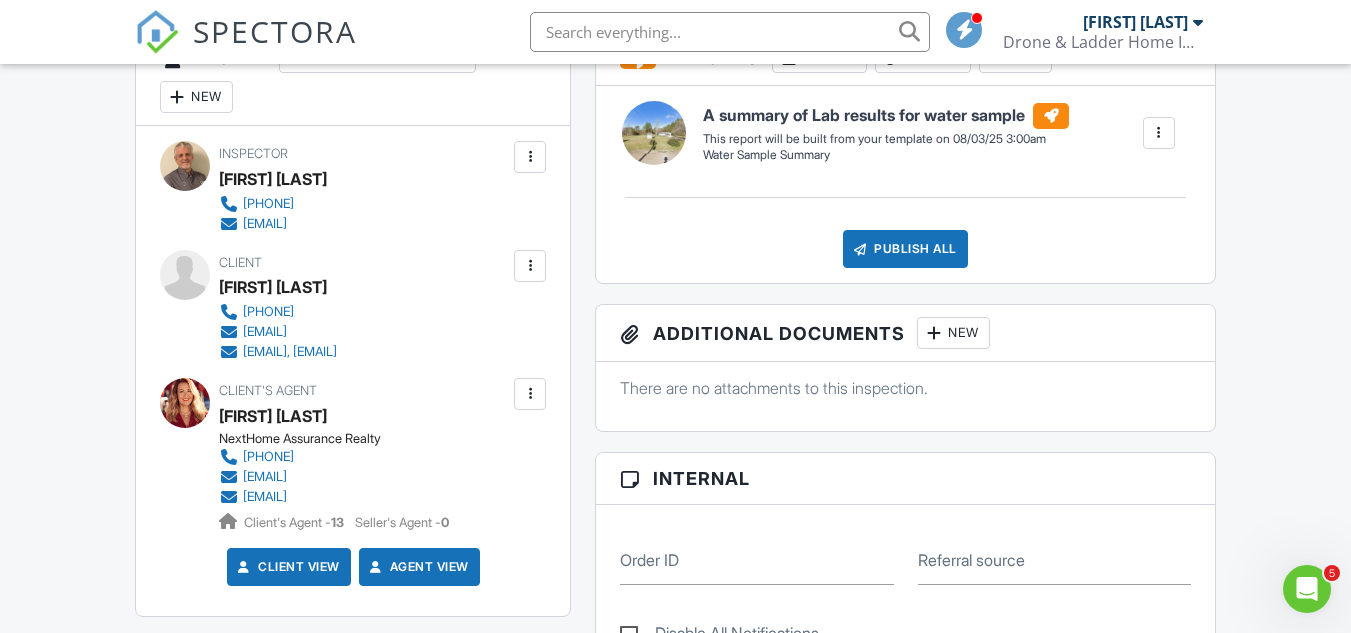 click at bounding box center (530, 266) 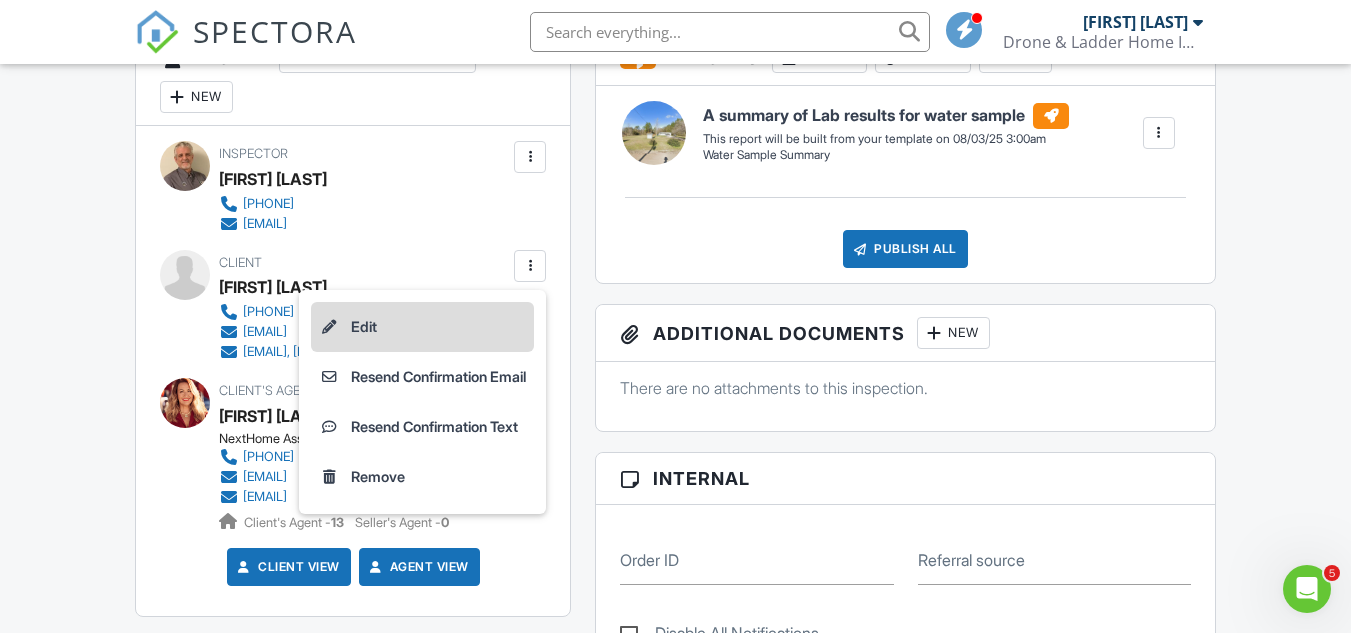 click on "Edit" at bounding box center [422, 327] 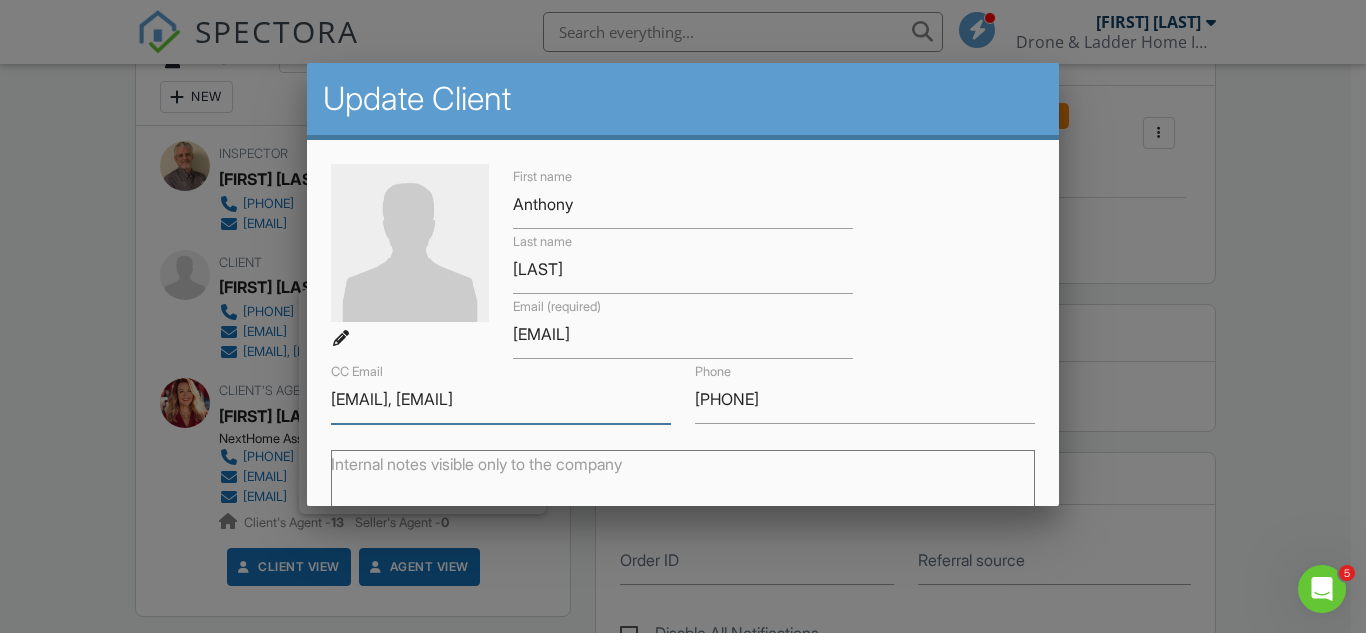 click on "Mmriddle1015@gmail.com, droneandladder@gmail.com" at bounding box center [501, 399] 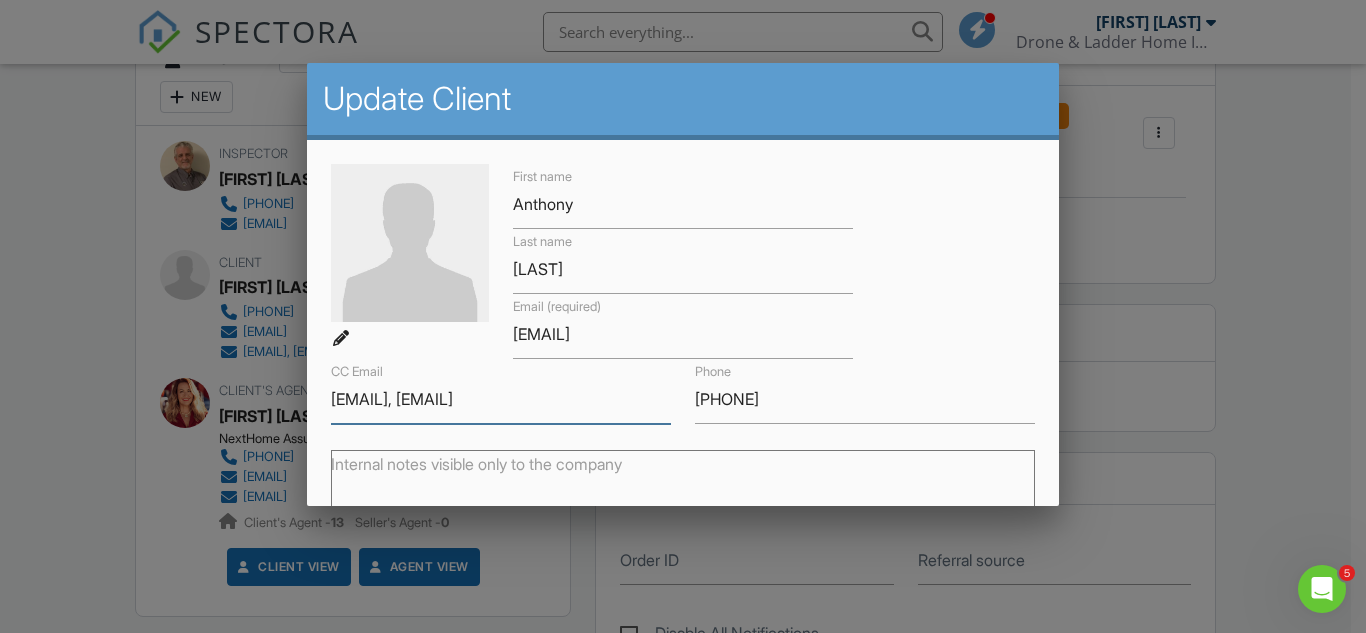 scroll, scrollTop: 0, scrollLeft: 71, axis: horizontal 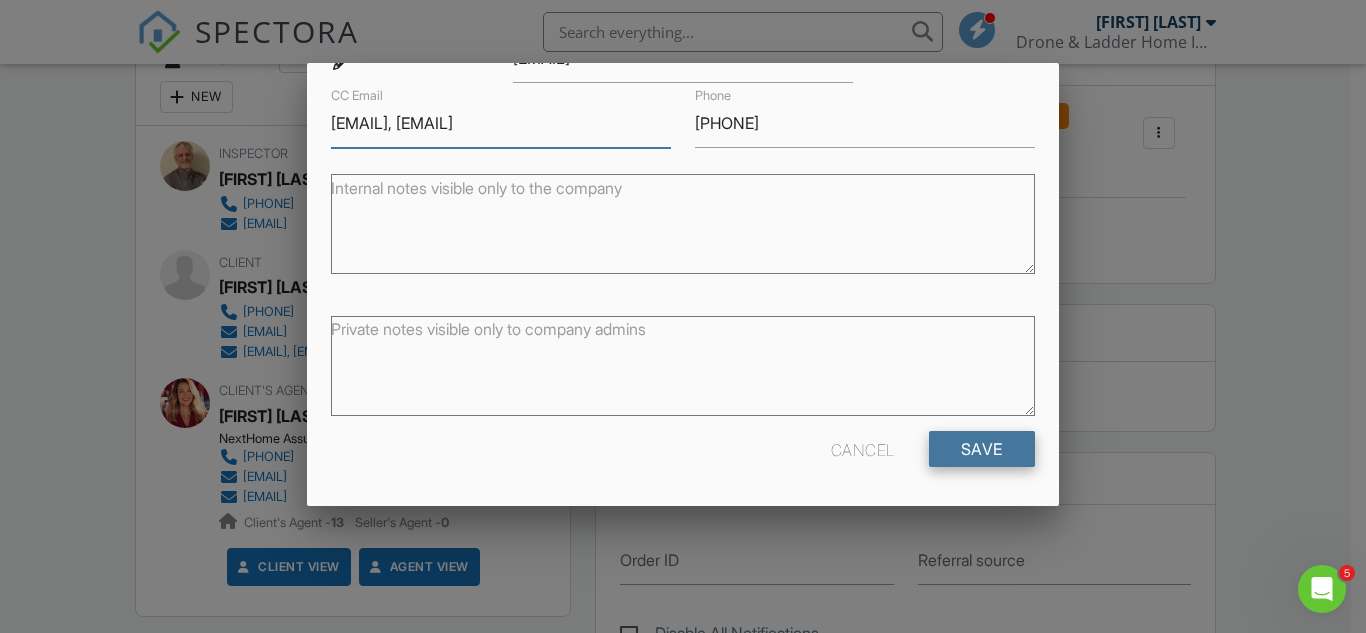 type on "[EMAIL], [EMAIL]  droneandladder@gmail.com" 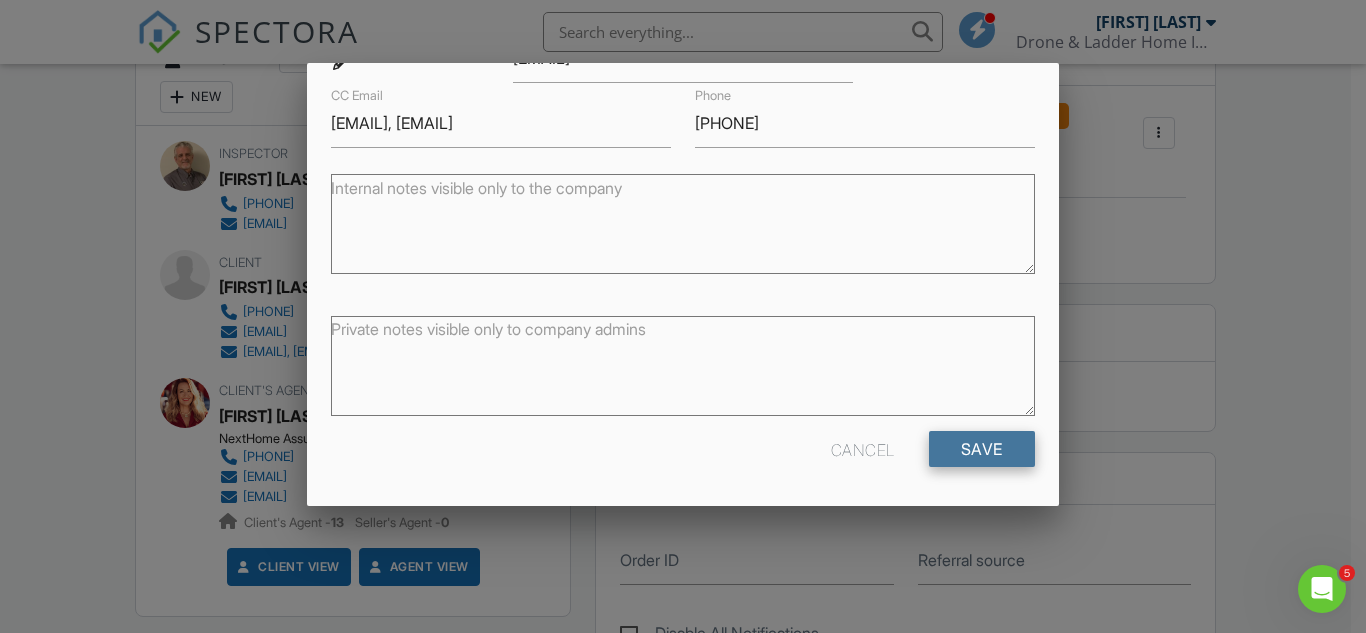scroll, scrollTop: 0, scrollLeft: 0, axis: both 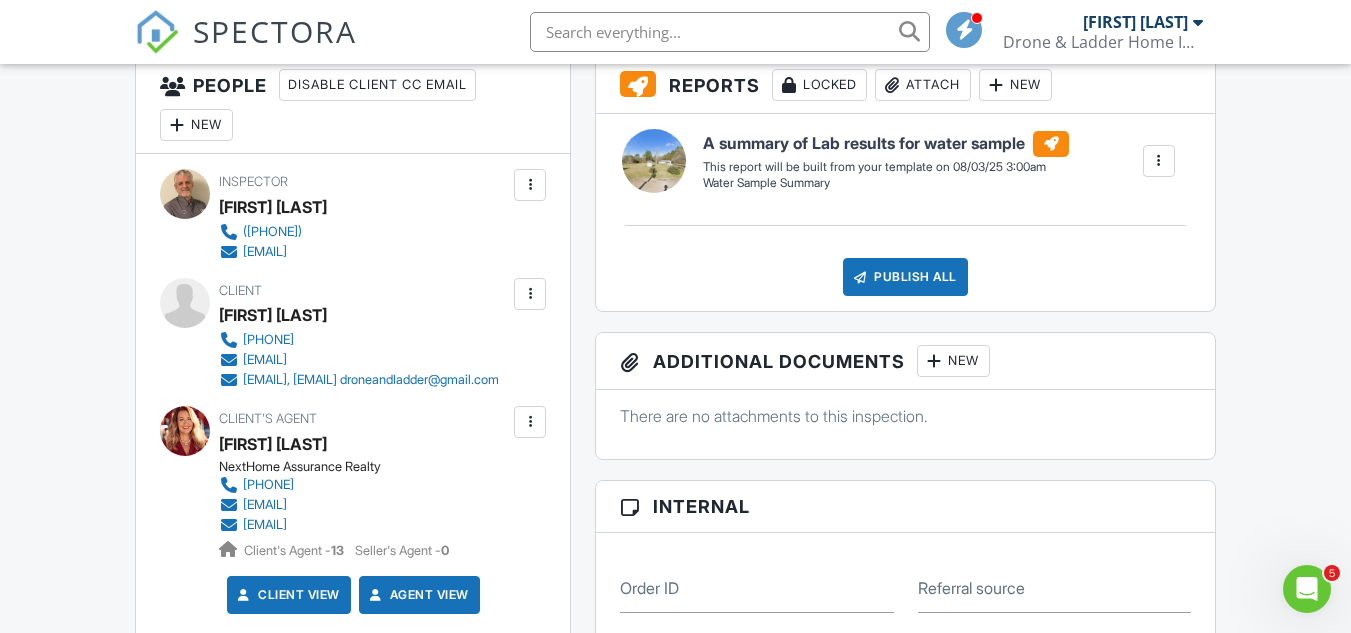 click at bounding box center [530, 294] 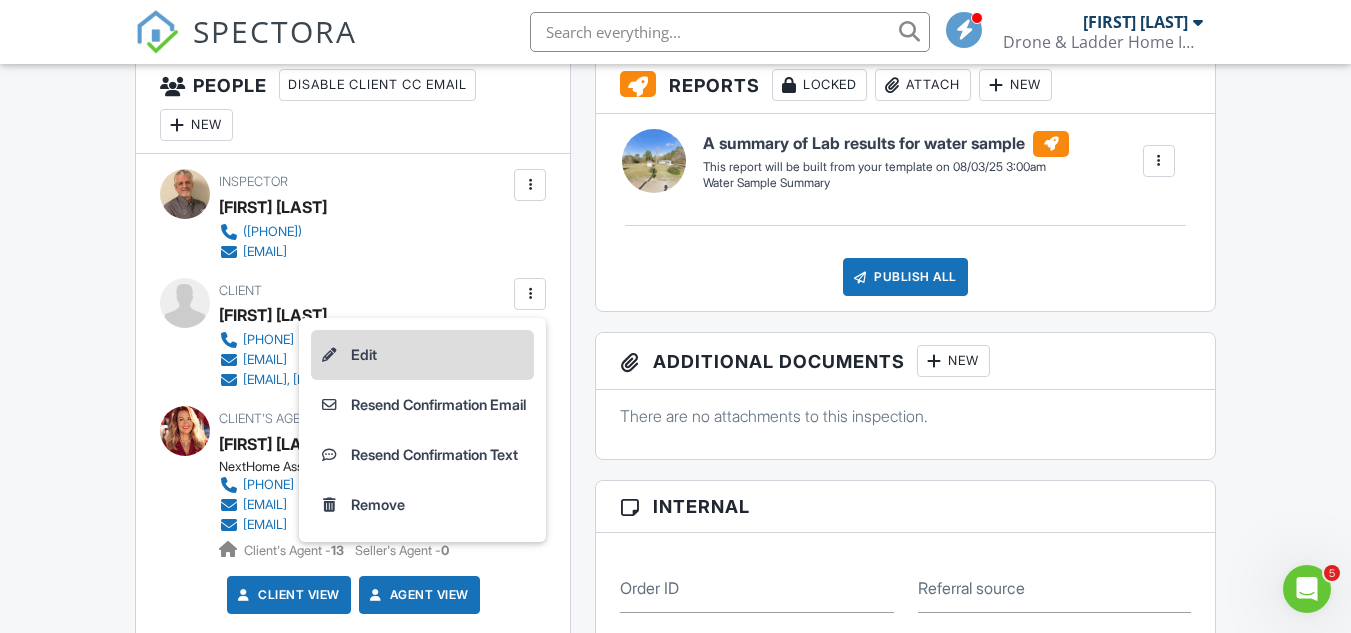 click on "Edit" at bounding box center (422, 355) 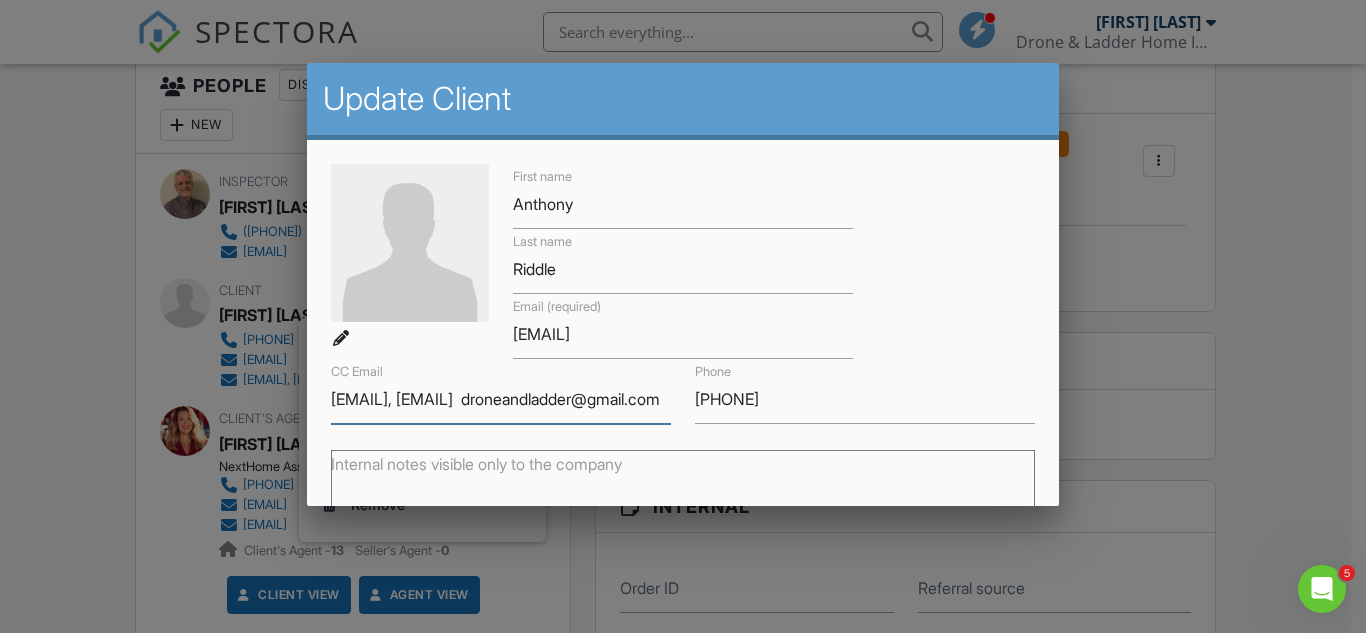 click on "[EMAIL], [EMAIL]  droneandladder@gmail.com" at bounding box center [501, 399] 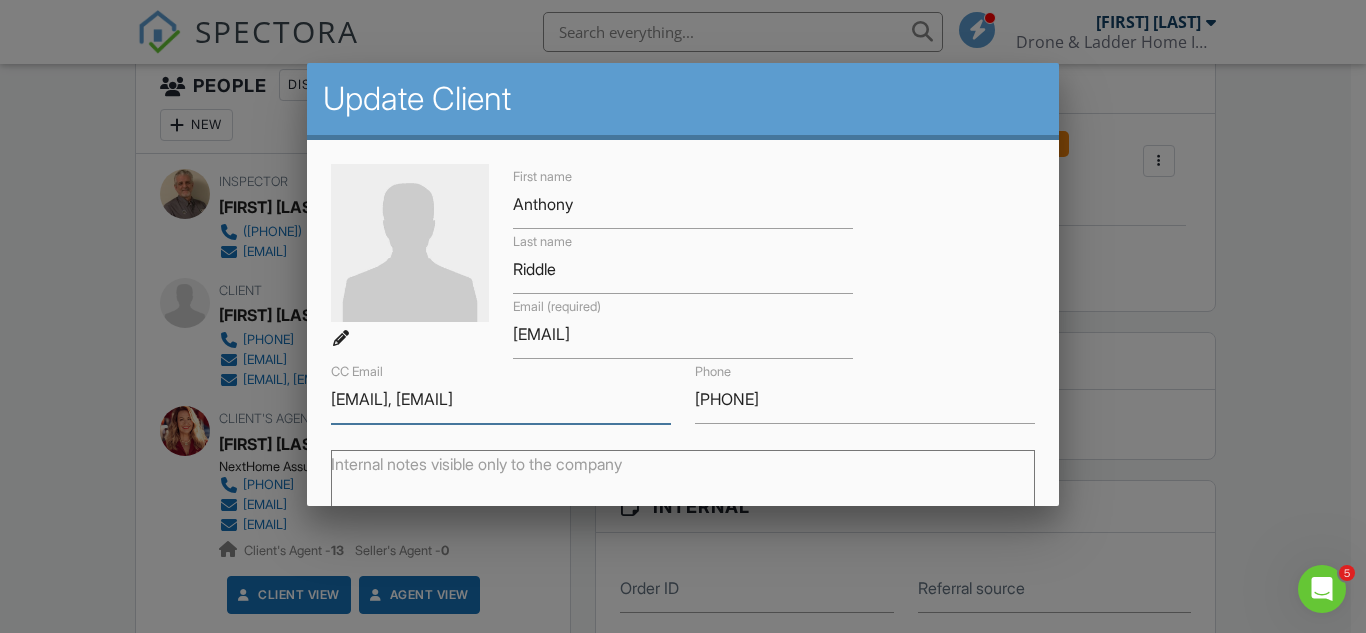 scroll, scrollTop: 0, scrollLeft: 70, axis: horizontal 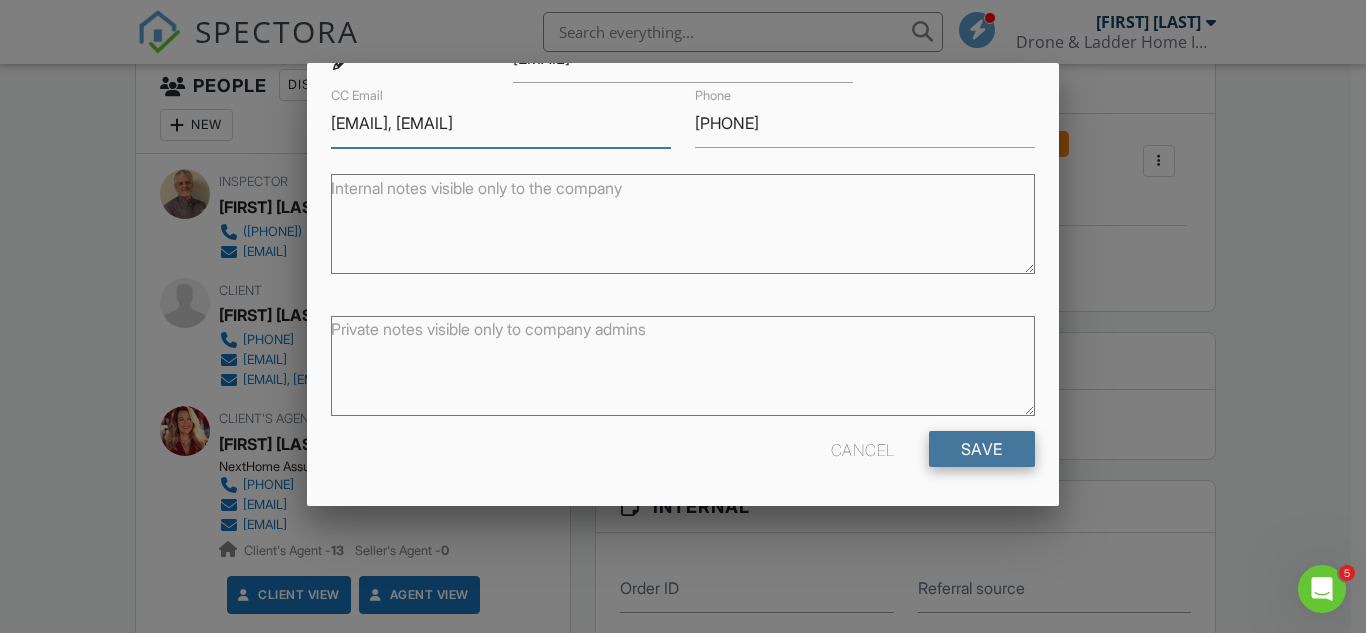 type on "[EMAIL], [EMAIL]" 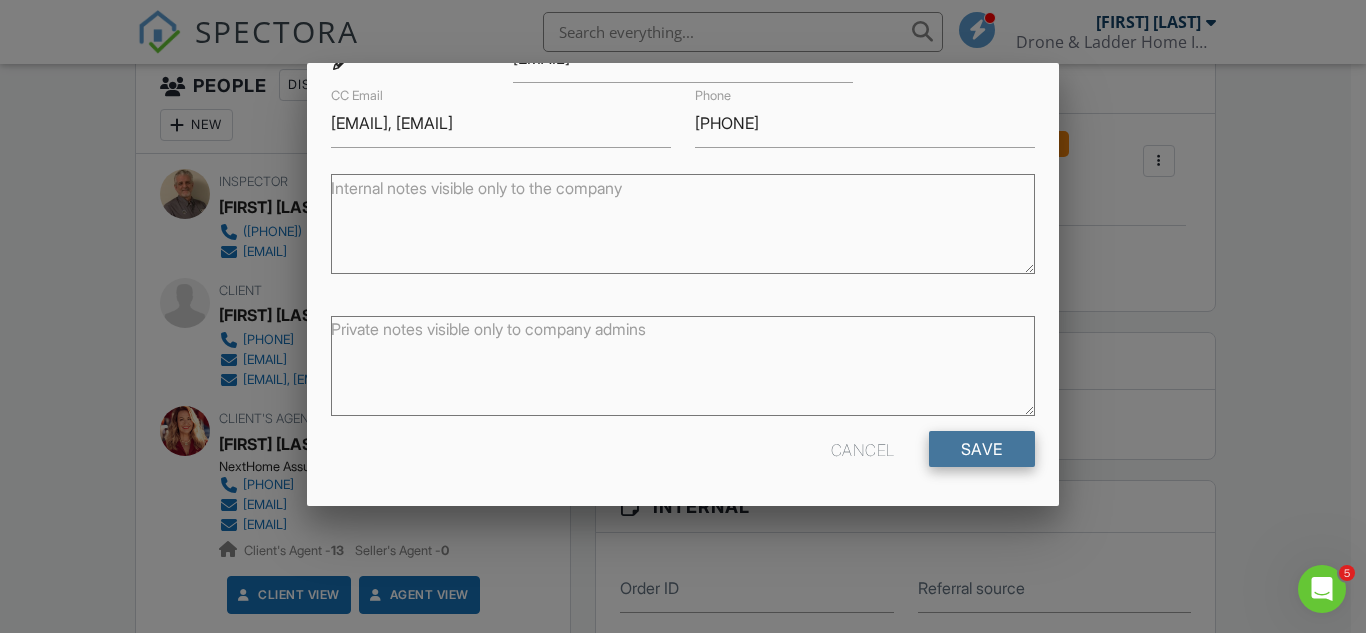 scroll, scrollTop: 0, scrollLeft: 0, axis: both 